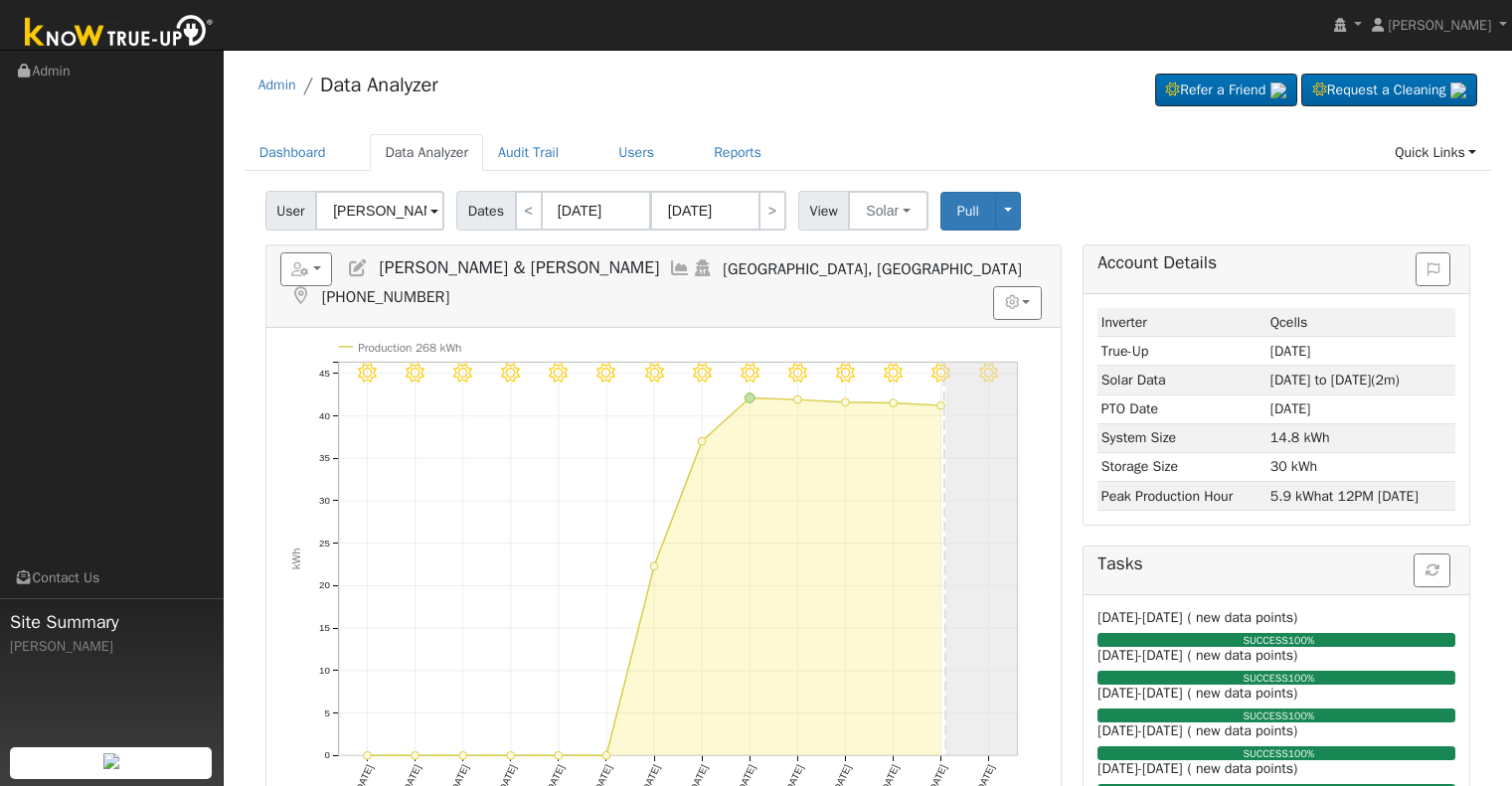 scroll, scrollTop: 0, scrollLeft: 0, axis: both 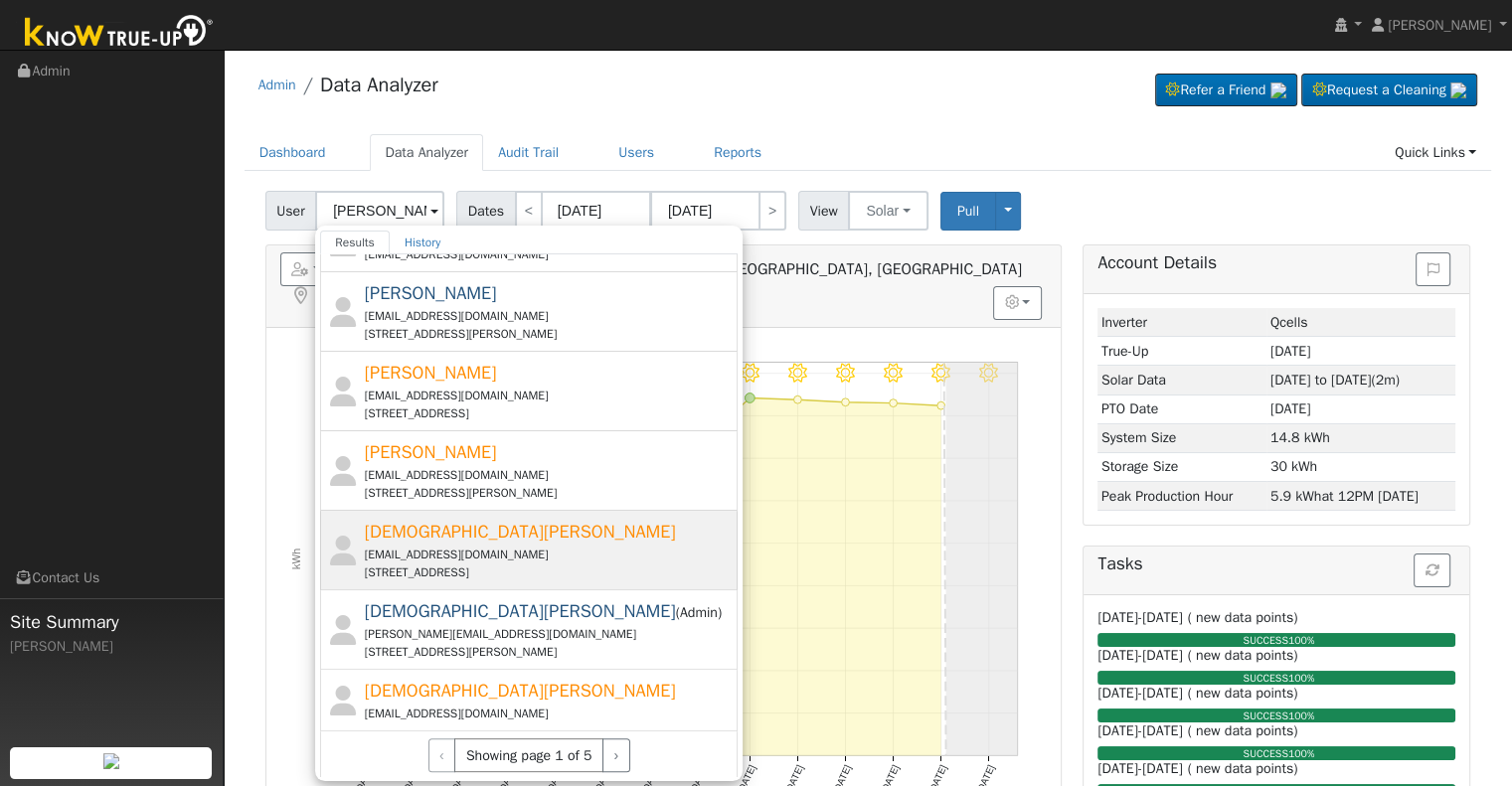 click on "[EMAIL_ADDRESS][DOMAIN_NAME]" at bounding box center (549, 554) 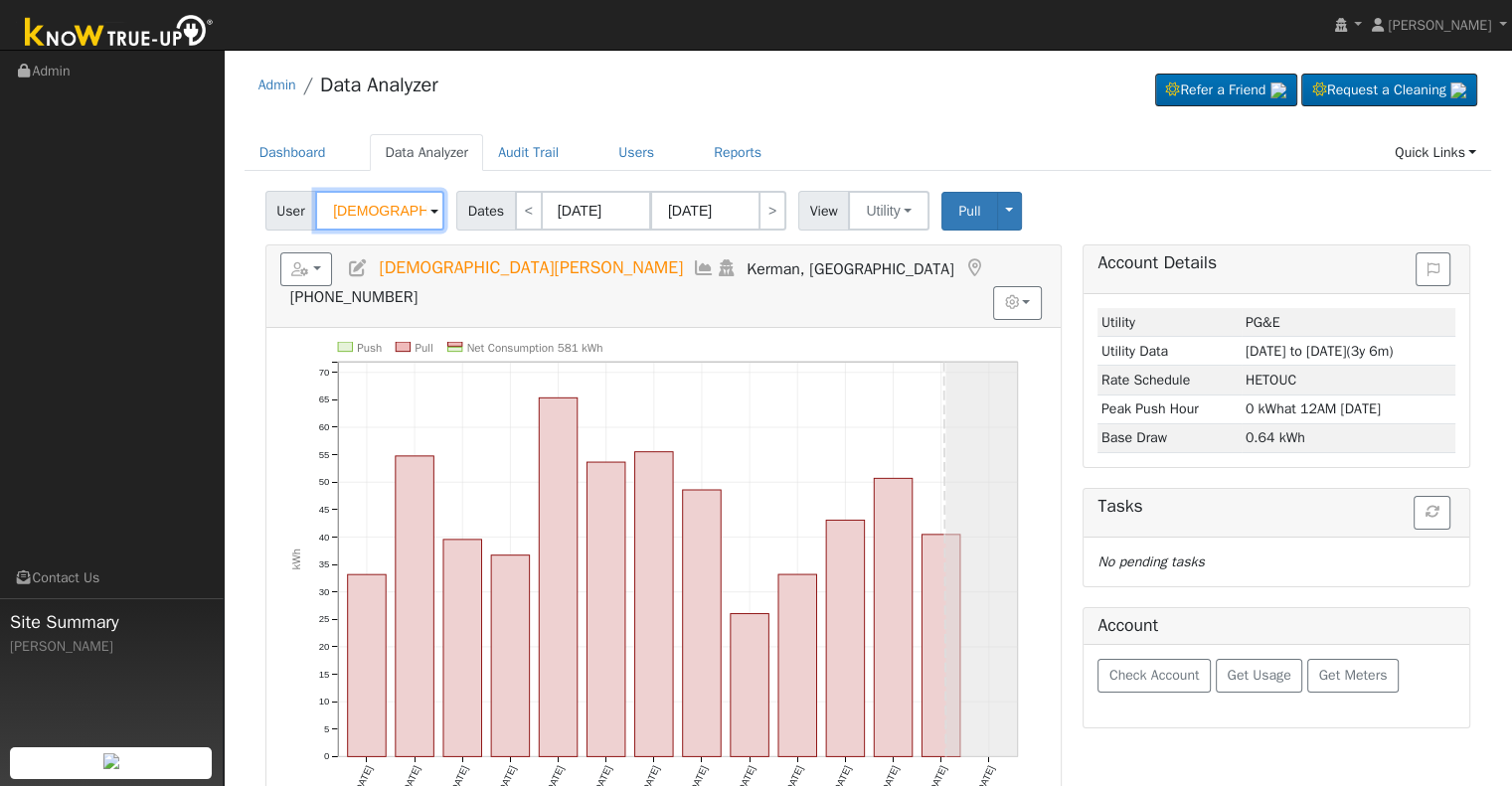 click on "[DEMOGRAPHIC_DATA][PERSON_NAME]" at bounding box center [380, 211] 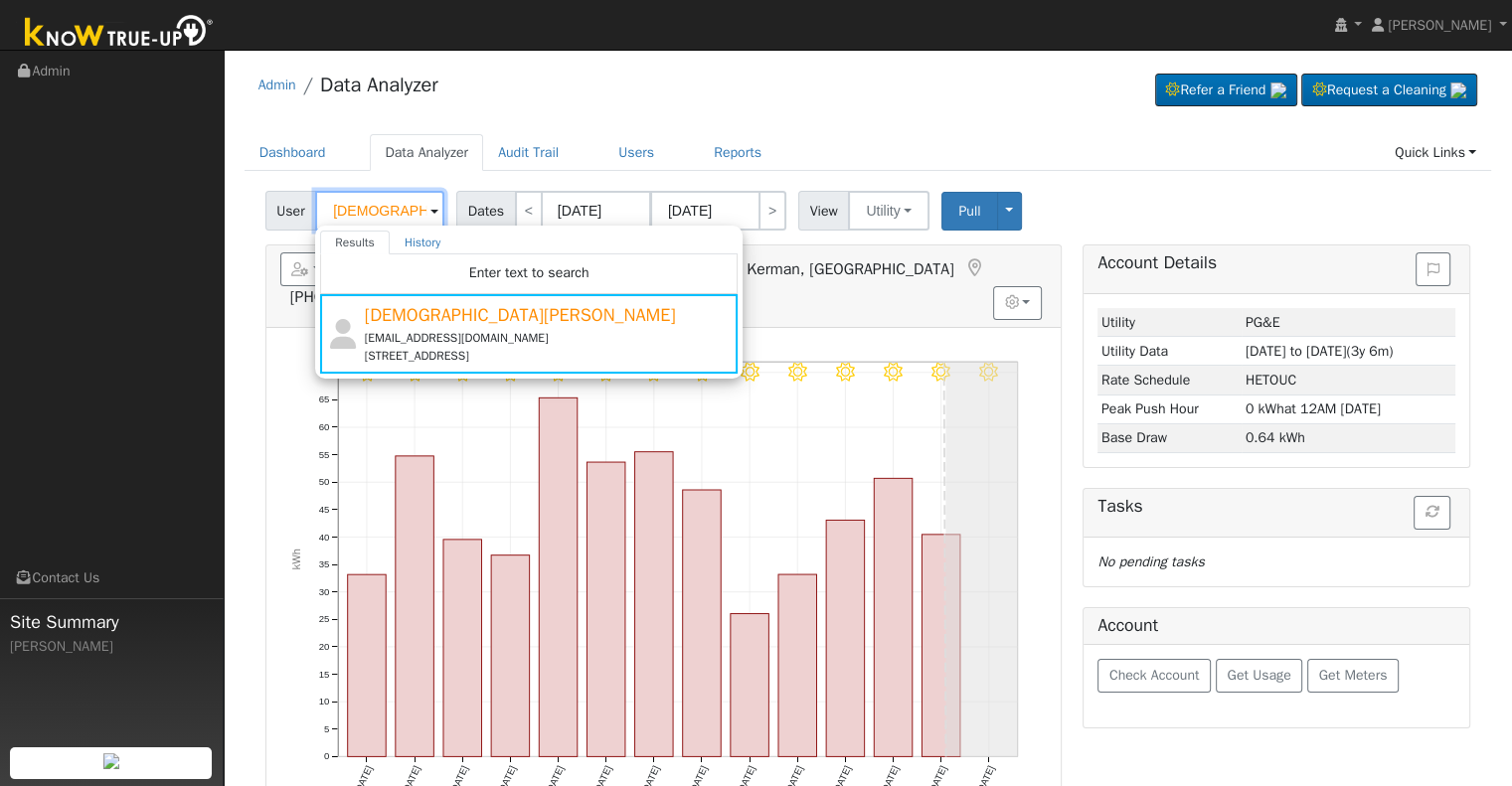 click on "[DEMOGRAPHIC_DATA][PERSON_NAME]" at bounding box center (380, 211) 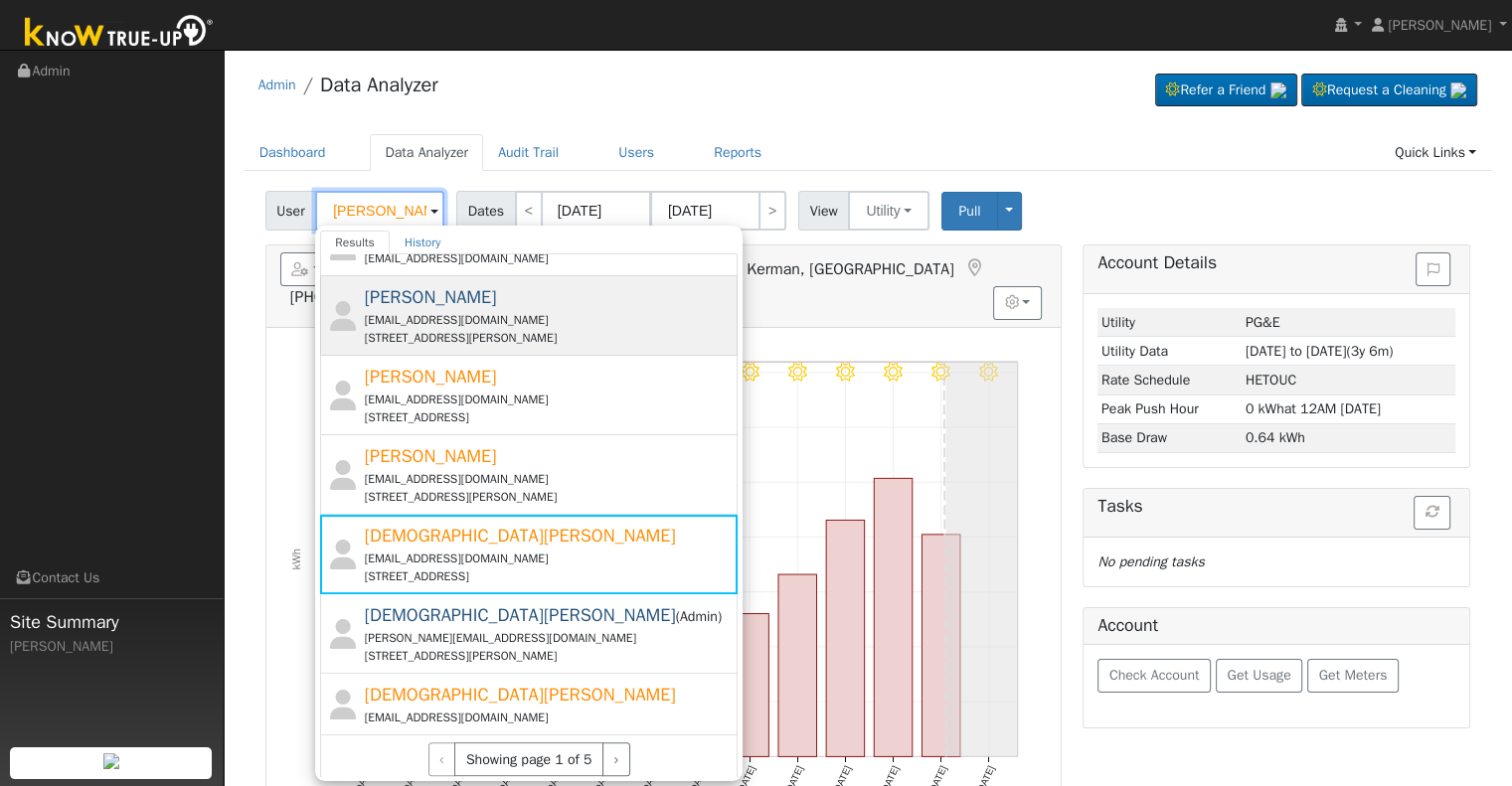 scroll, scrollTop: 680, scrollLeft: 0, axis: vertical 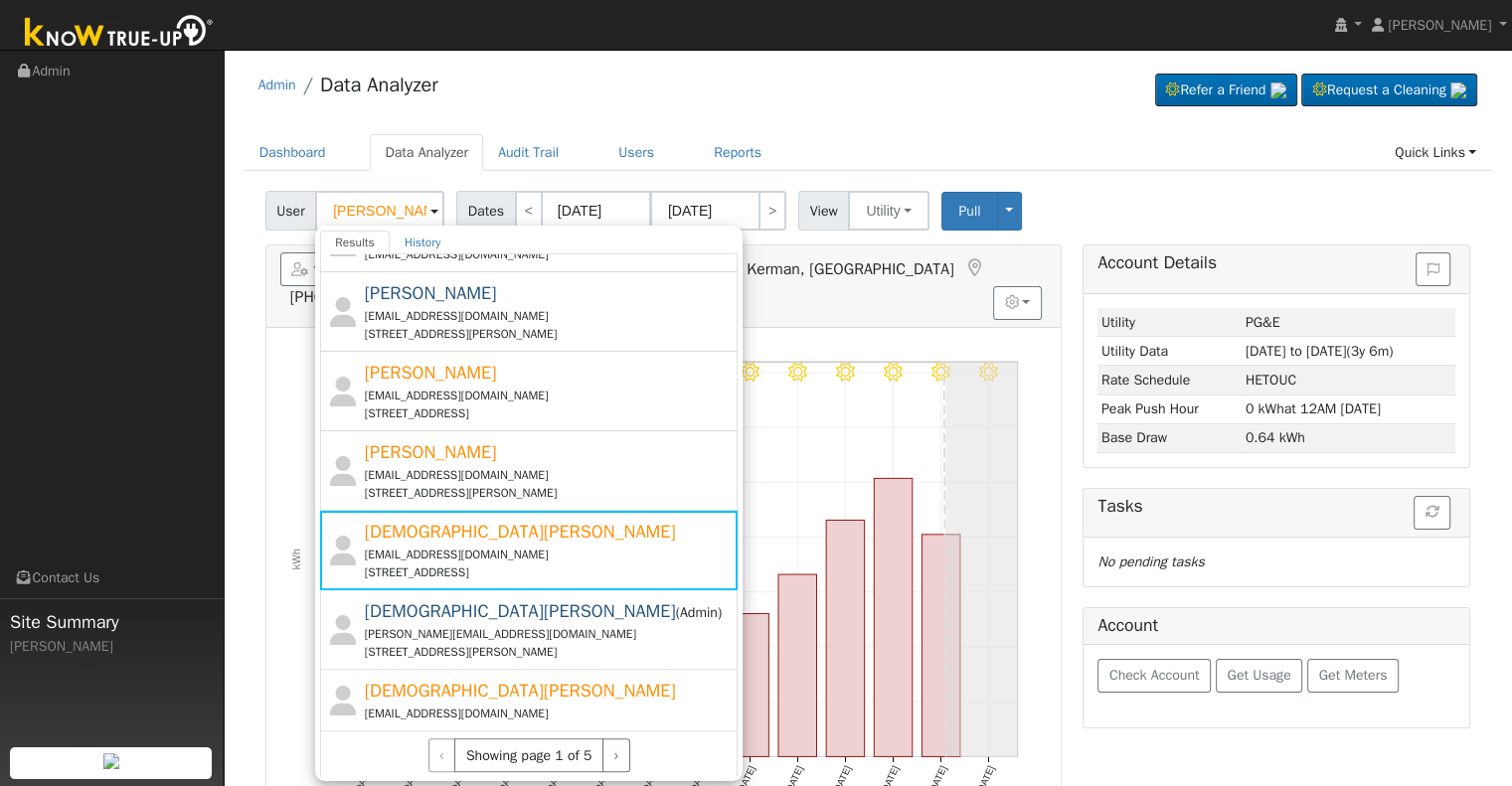 click on "User [PERSON_NAME] Results History [PERSON_NAME] [EMAIL_ADDRESS][DOMAIN_NAME] [STREET_ADDRESS][PERSON_NAME] [PERSON_NAME] [EMAIL_ADDRESS][DOMAIN_NAME] [STREET_ADDRESS] [PERSON_NAME] [PERSON_NAME][EMAIL_ADDRESS][DOMAIN_NAME] [STREET_ADDRESS] [GEOGRAPHIC_DATA][PERSON_NAME][GEOGRAPHIC_DATA] [EMAIL_ADDRESS][DOMAIN_NAME] [STREET_ADDRESS] [GEOGRAPHIC_DATA] [GEOGRAPHIC_DATA][PERSON_NAME][GEOGRAPHIC_DATA] [PERSON_NAME][EMAIL_ADDRESS][DOMAIN_NAME] [STREET_ADDRESS][GEOGRAPHIC_DATA][PERSON_NAME] [EMAIL_ADDRESS][DOMAIN_NAME] [STREET_ADDRESS] [PERSON_NAME] [EMAIL_ADDRESS][DOMAIN_NAME] [STREET_ADDRESS] [PERSON_NAME] & [PERSON_NAME] [PERSON_NAME][EMAIL_ADDRESS][PERSON_NAME][DOMAIN_NAME] [STREET_ADDRESS] [PERSON_NAME]  ( Admin )  [EMAIL_ADDRESS][DOMAIN_NAME] [PERSON_NAME] [EMAIL_ADDRESS][DOMAIN_NAME] [STREET_ADDRESS][GEOGRAPHIC_DATA][PERSON_NAME][PERSON_NAME][EMAIL_ADDRESS][DOMAIN_NAME] [STREET_ADDRESS] [PERSON_NAME] [EMAIL_ADDRESS][DOMAIN_NAME] [STREET_ADDRESS][PERSON_NAME]  ( Admin )" 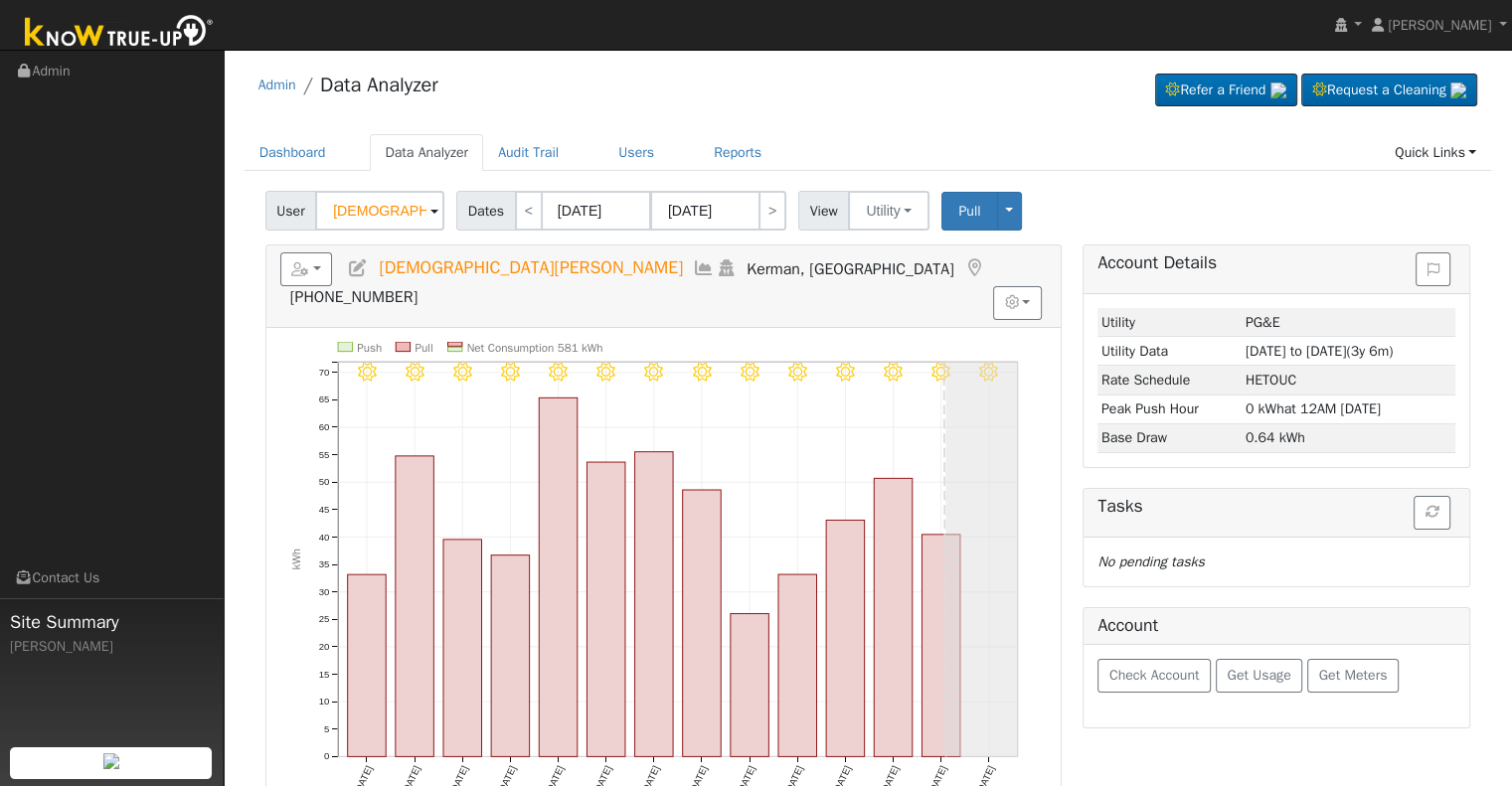 click at bounding box center [358, 268] 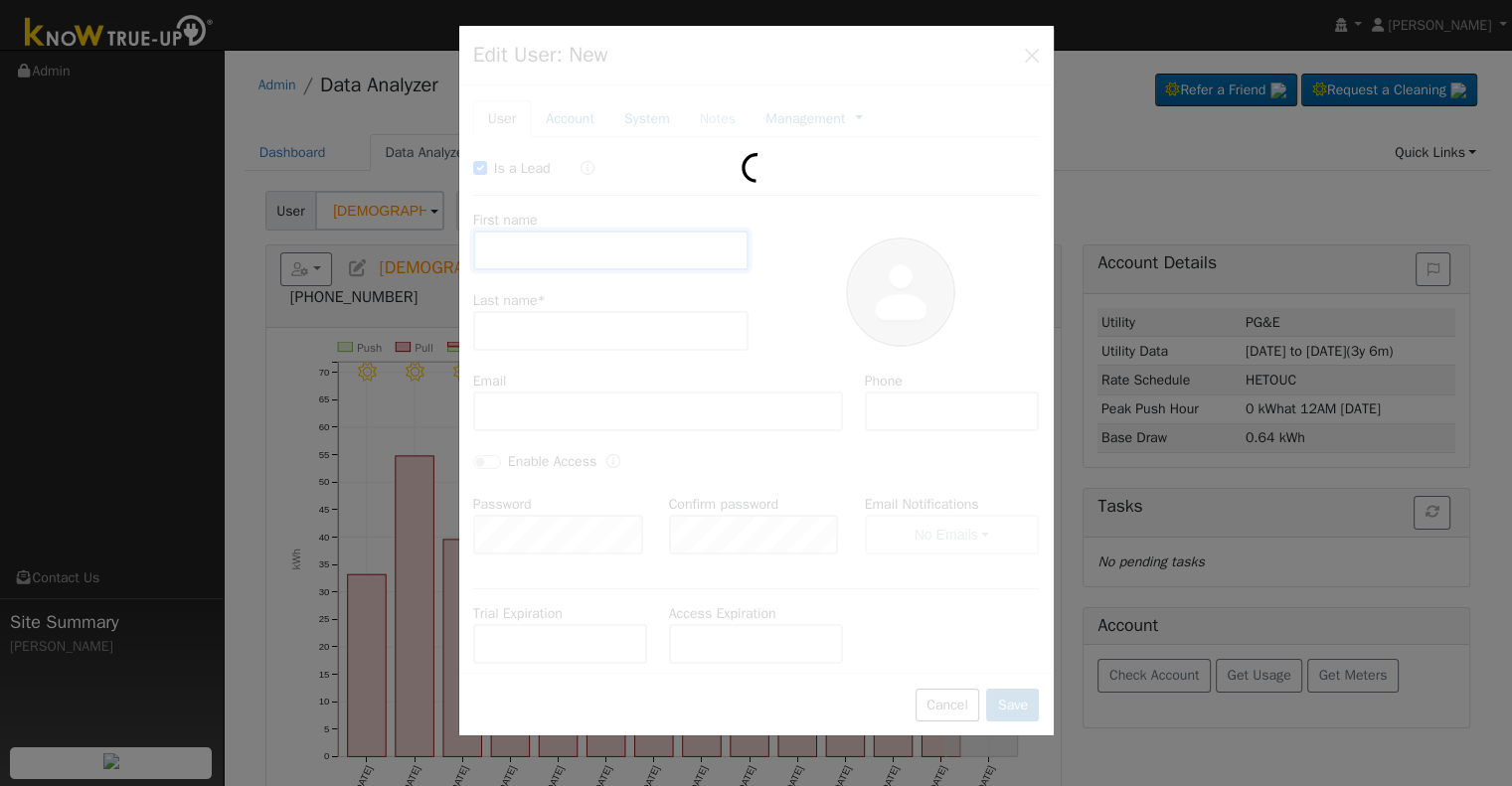 checkbox on "true" 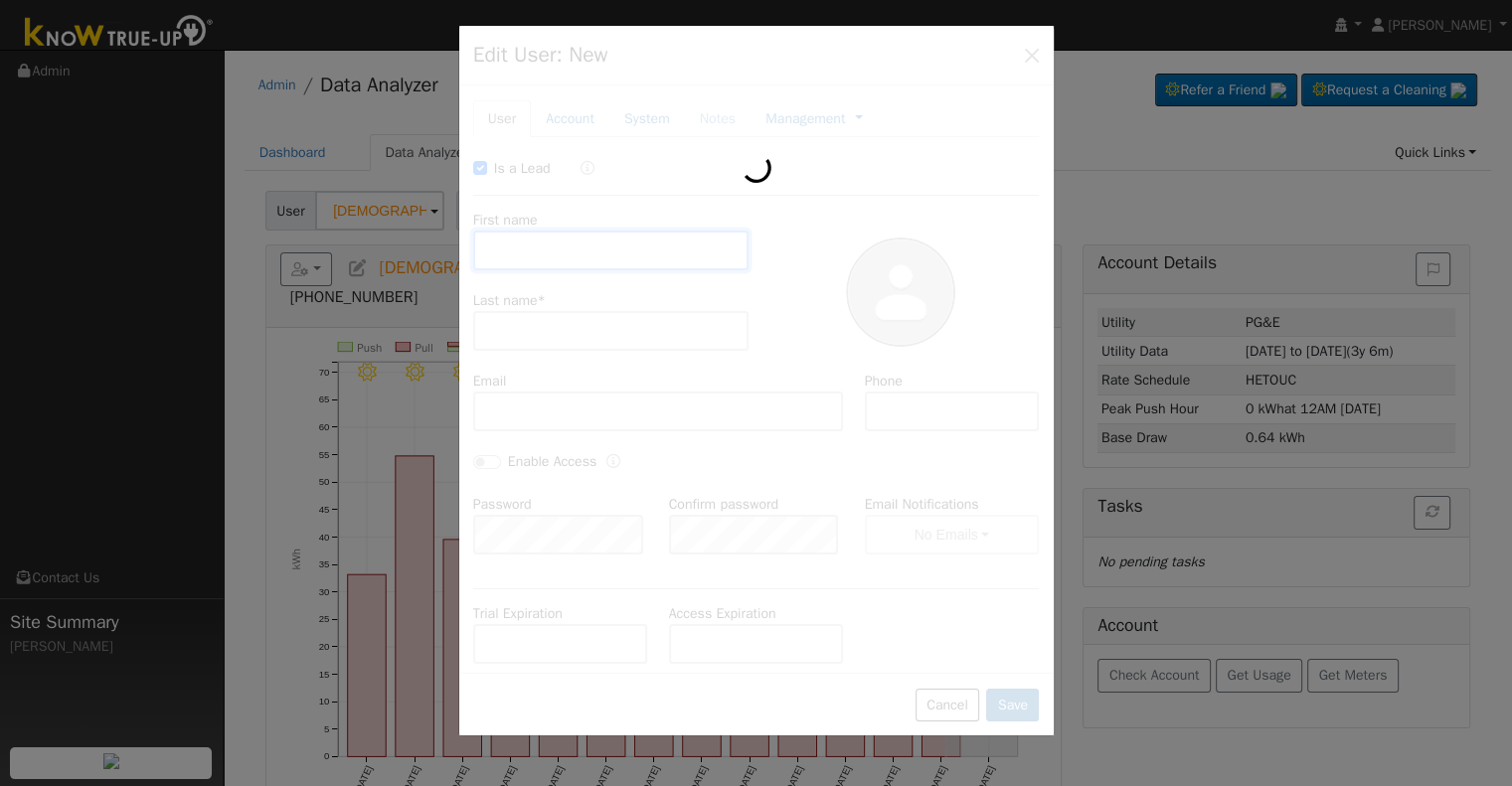 type on "[DEMOGRAPHIC_DATA]" 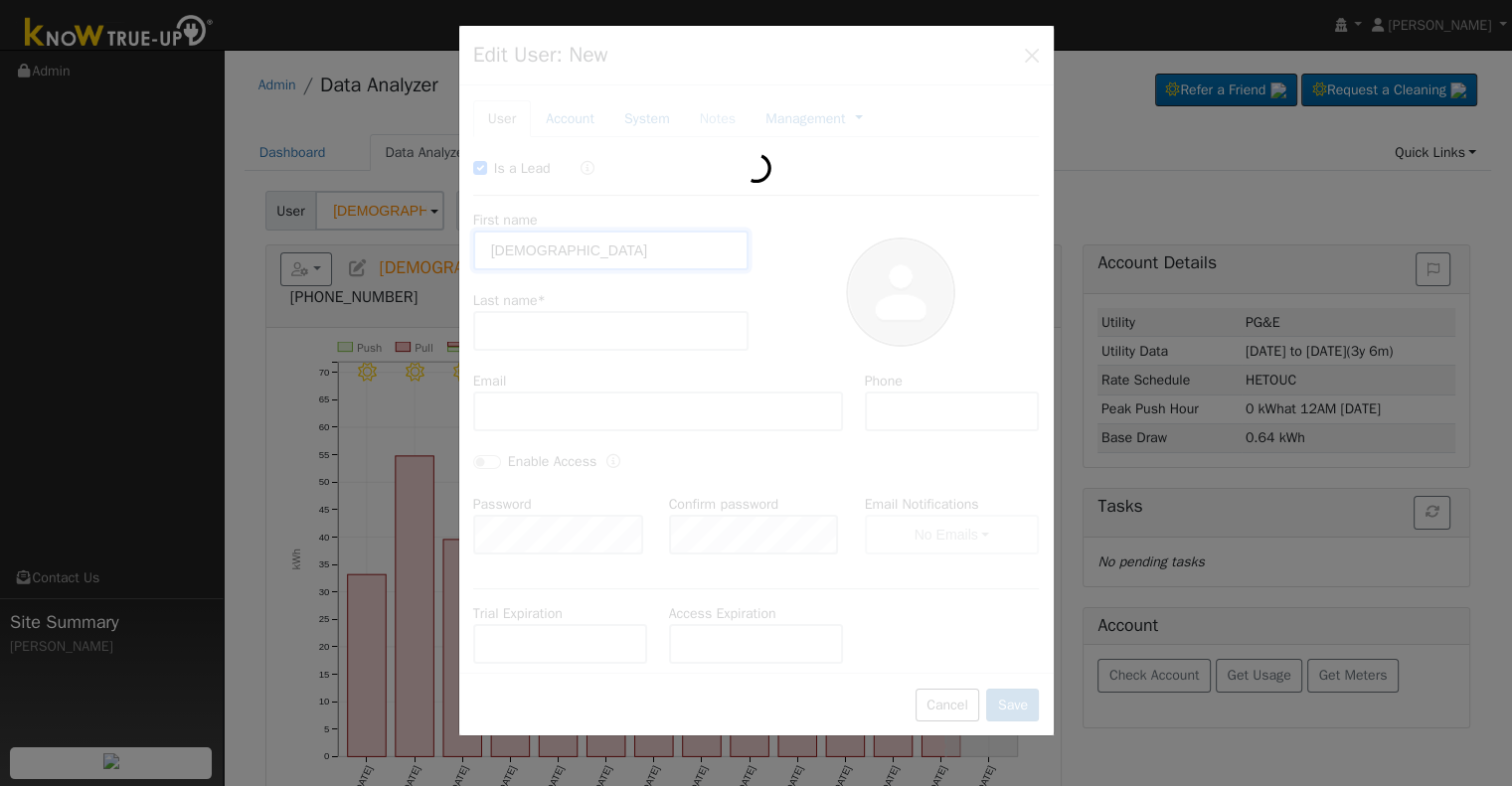 type on "[PERSON_NAME]" 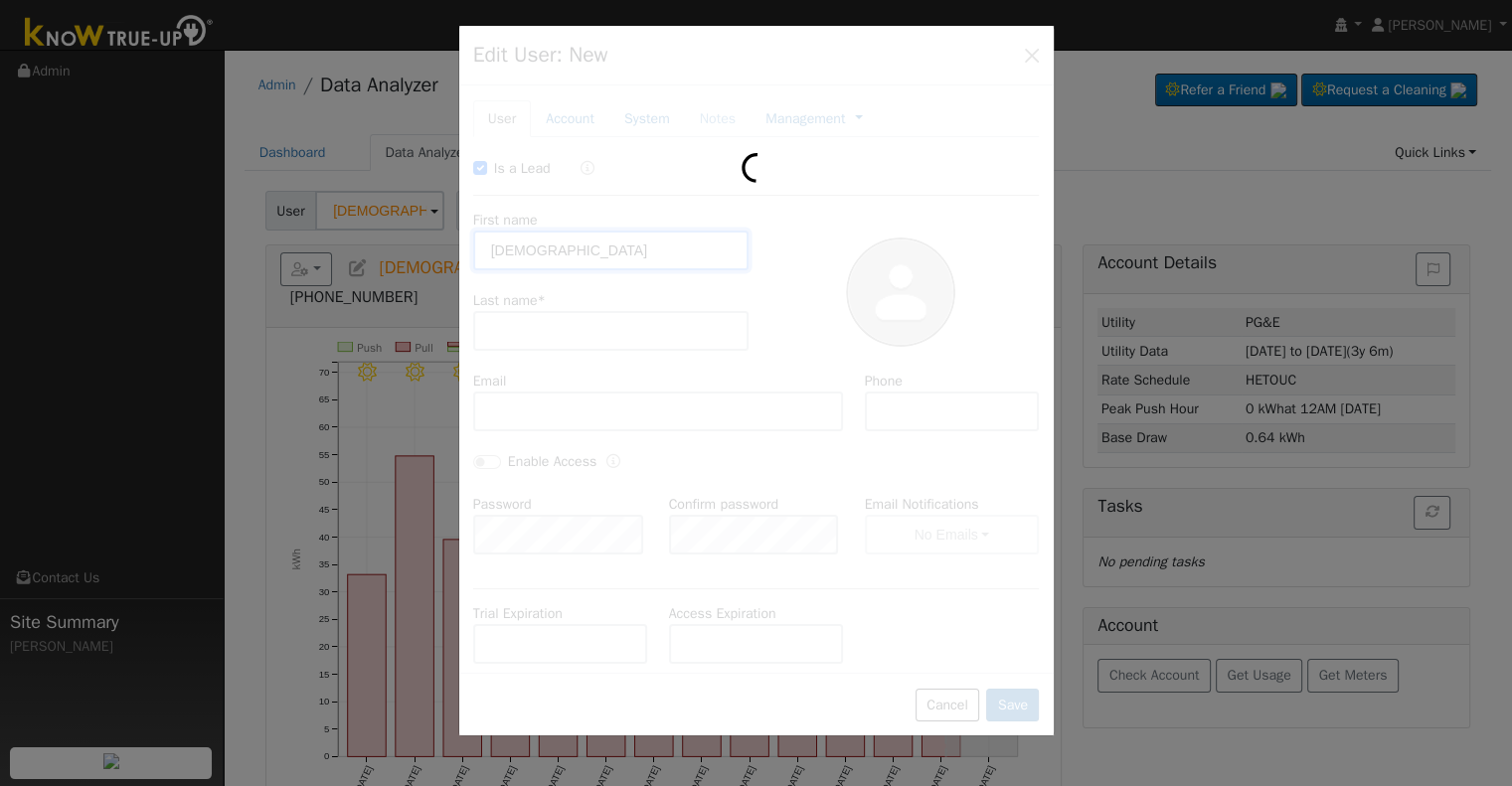type on "[EMAIL_ADDRESS][DOMAIN_NAME]" 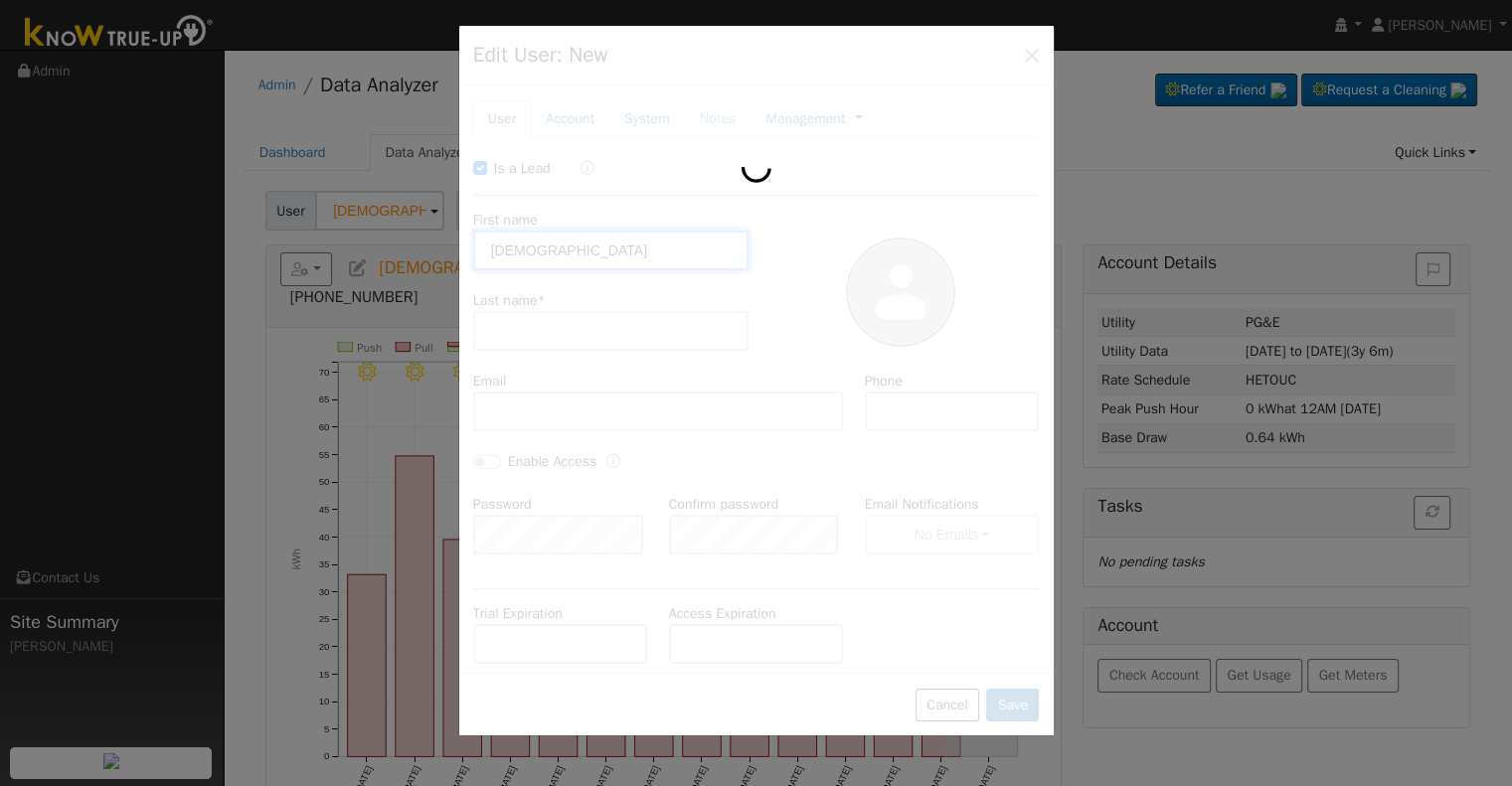 type on "[PHONE_NUMBER]" 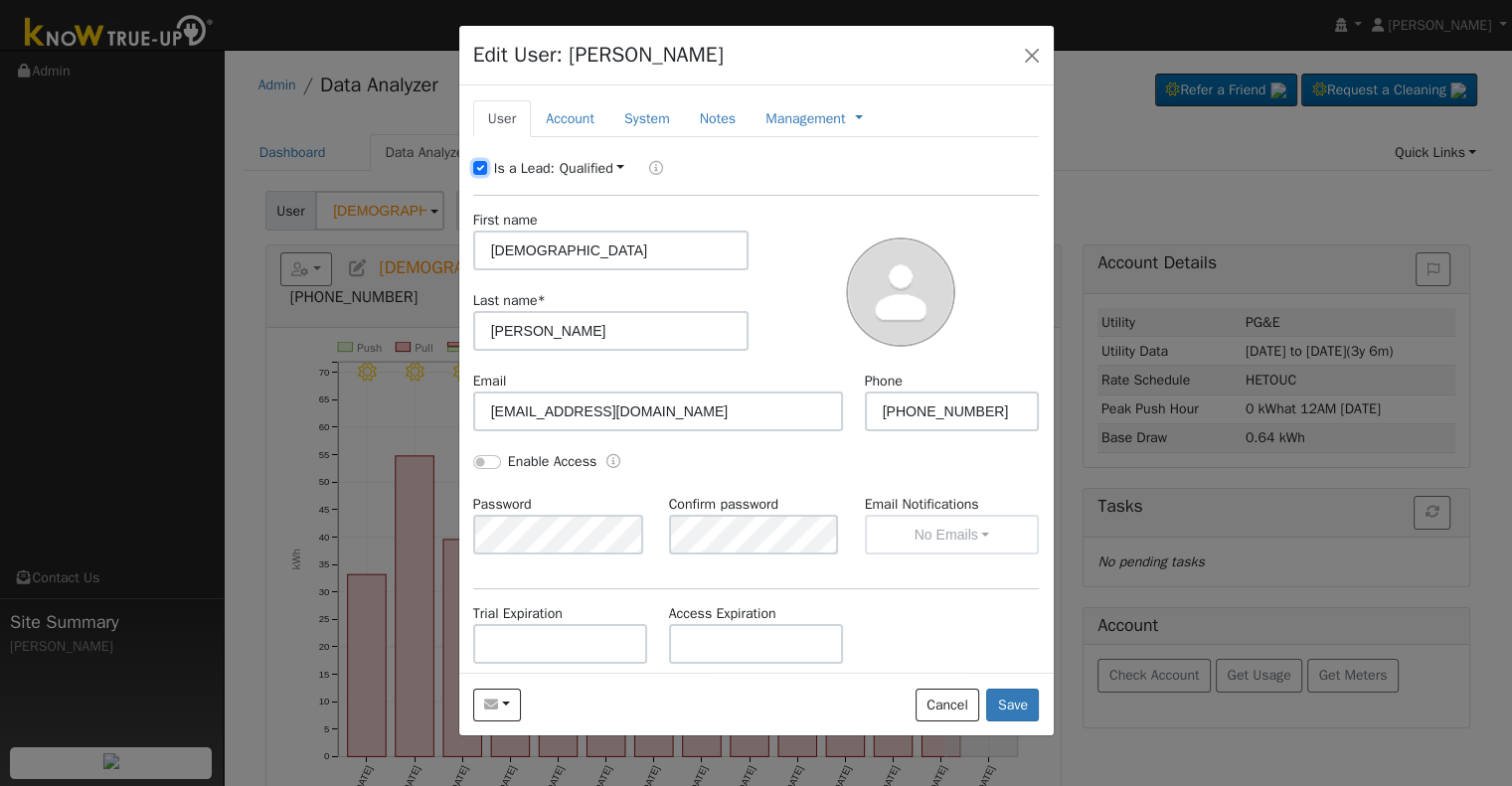 click on "Is a Lead:" at bounding box center [480, 168] 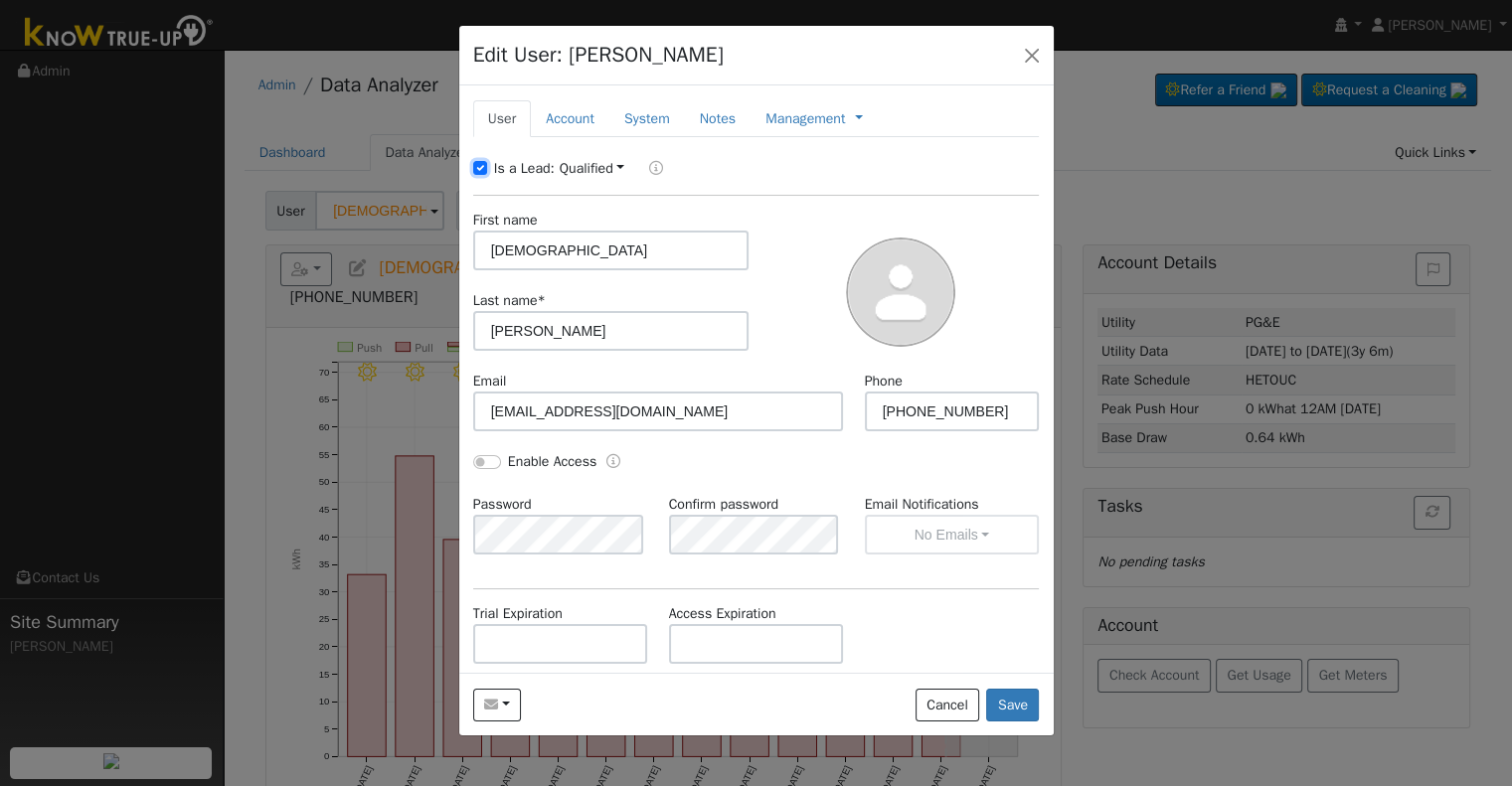 checkbox on "false" 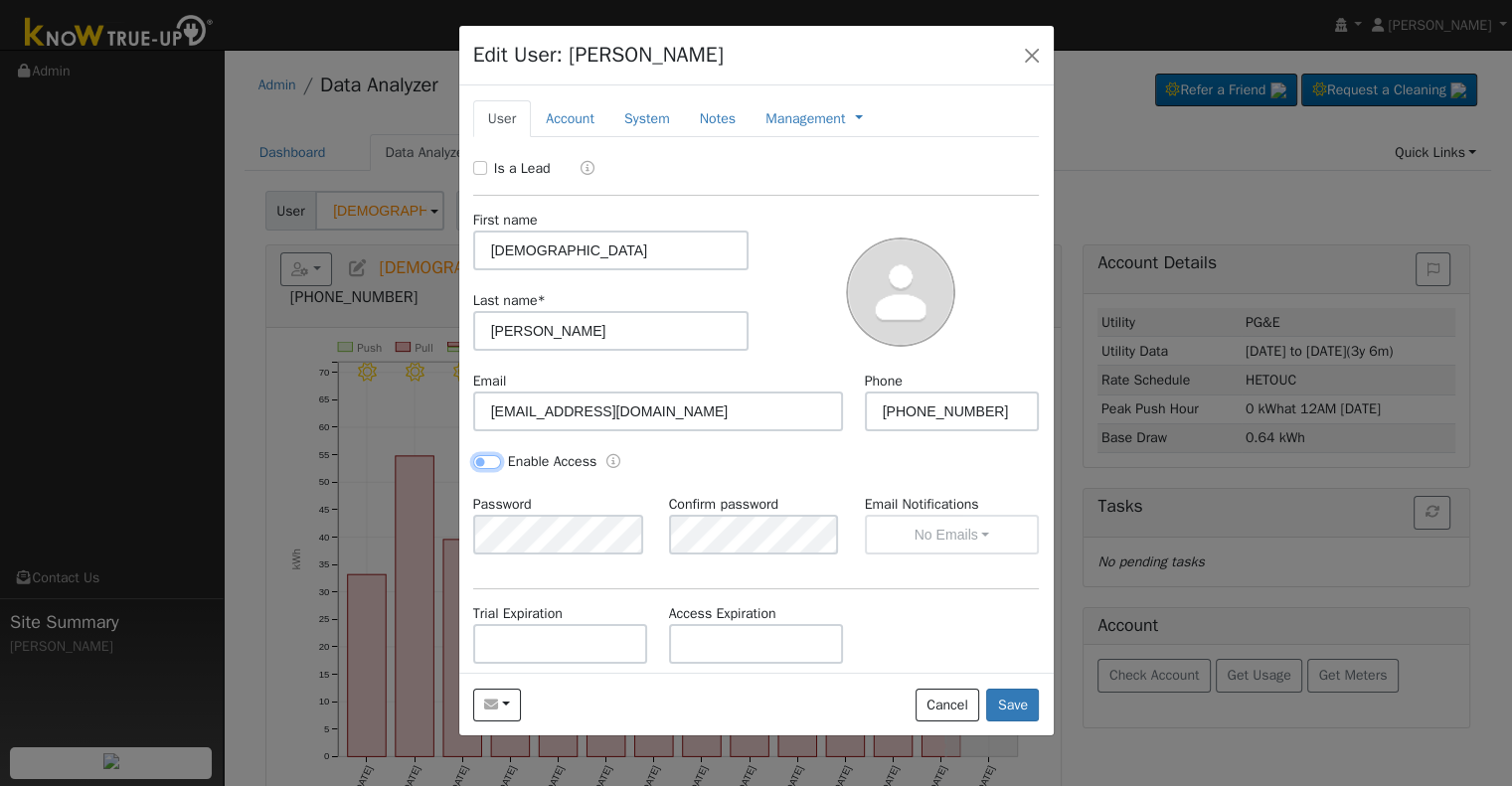 click on "Enable Access" at bounding box center [487, 462] 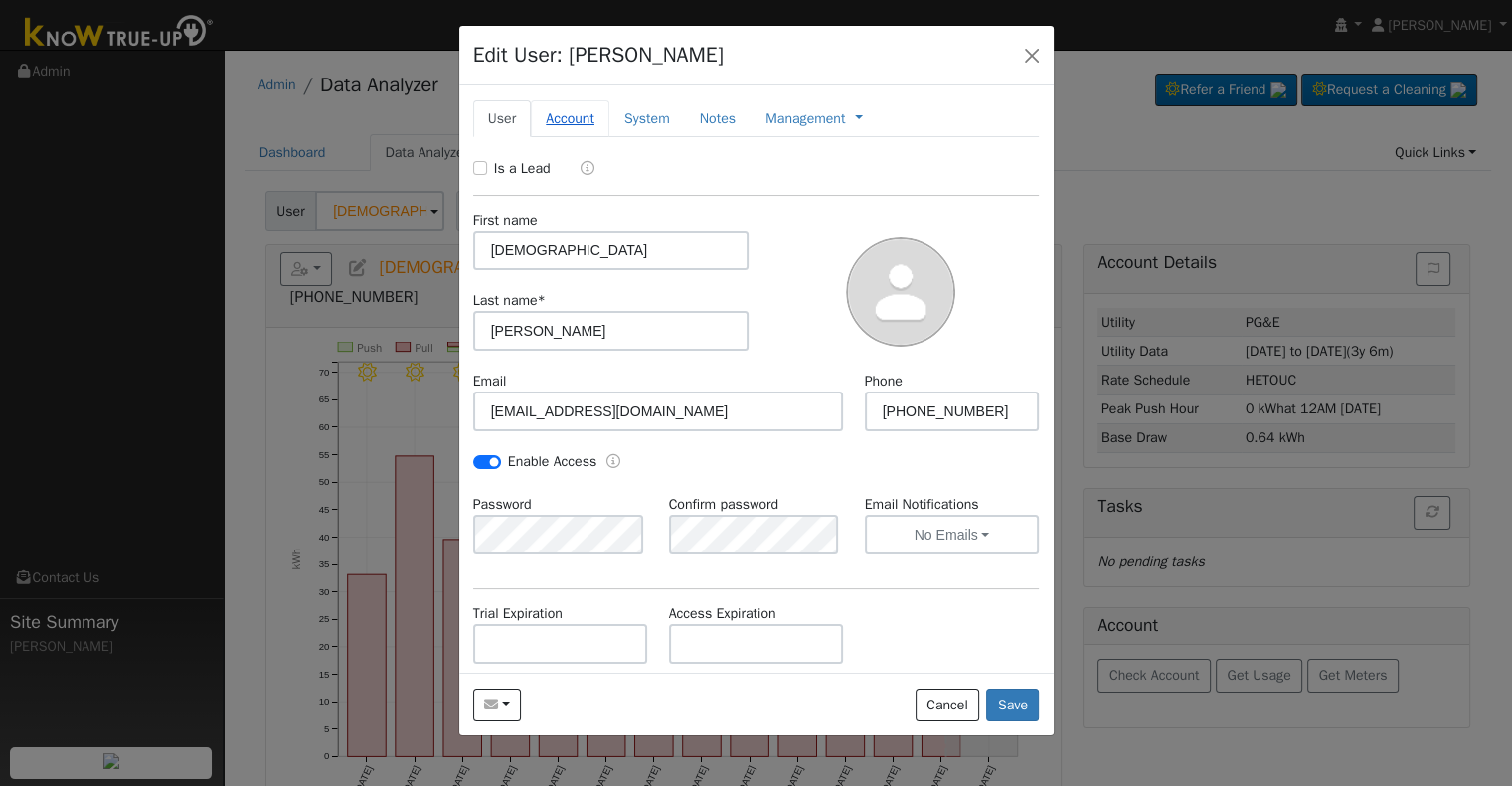 click on "Account" at bounding box center (570, 118) 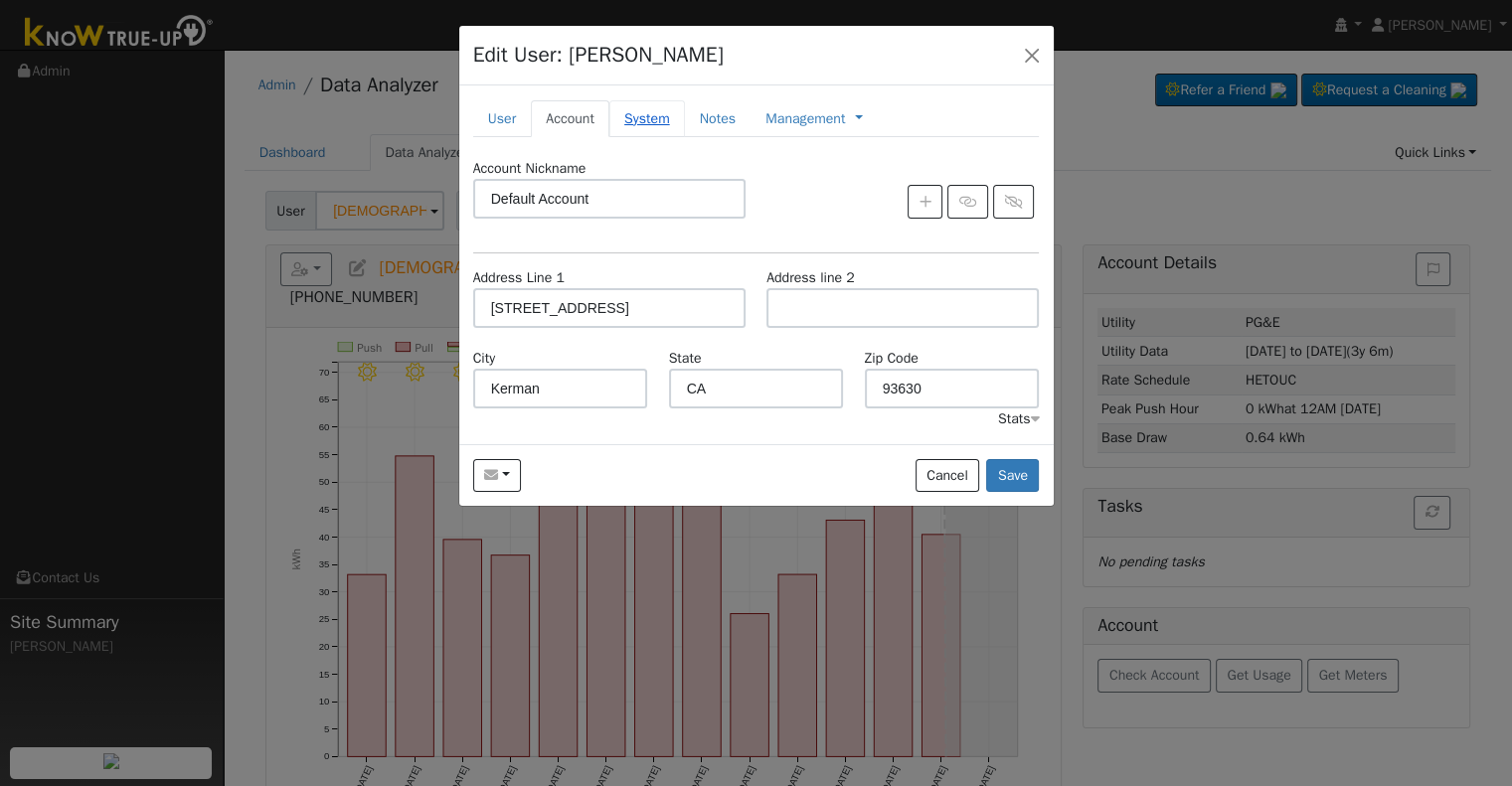 click on "System" at bounding box center (647, 118) 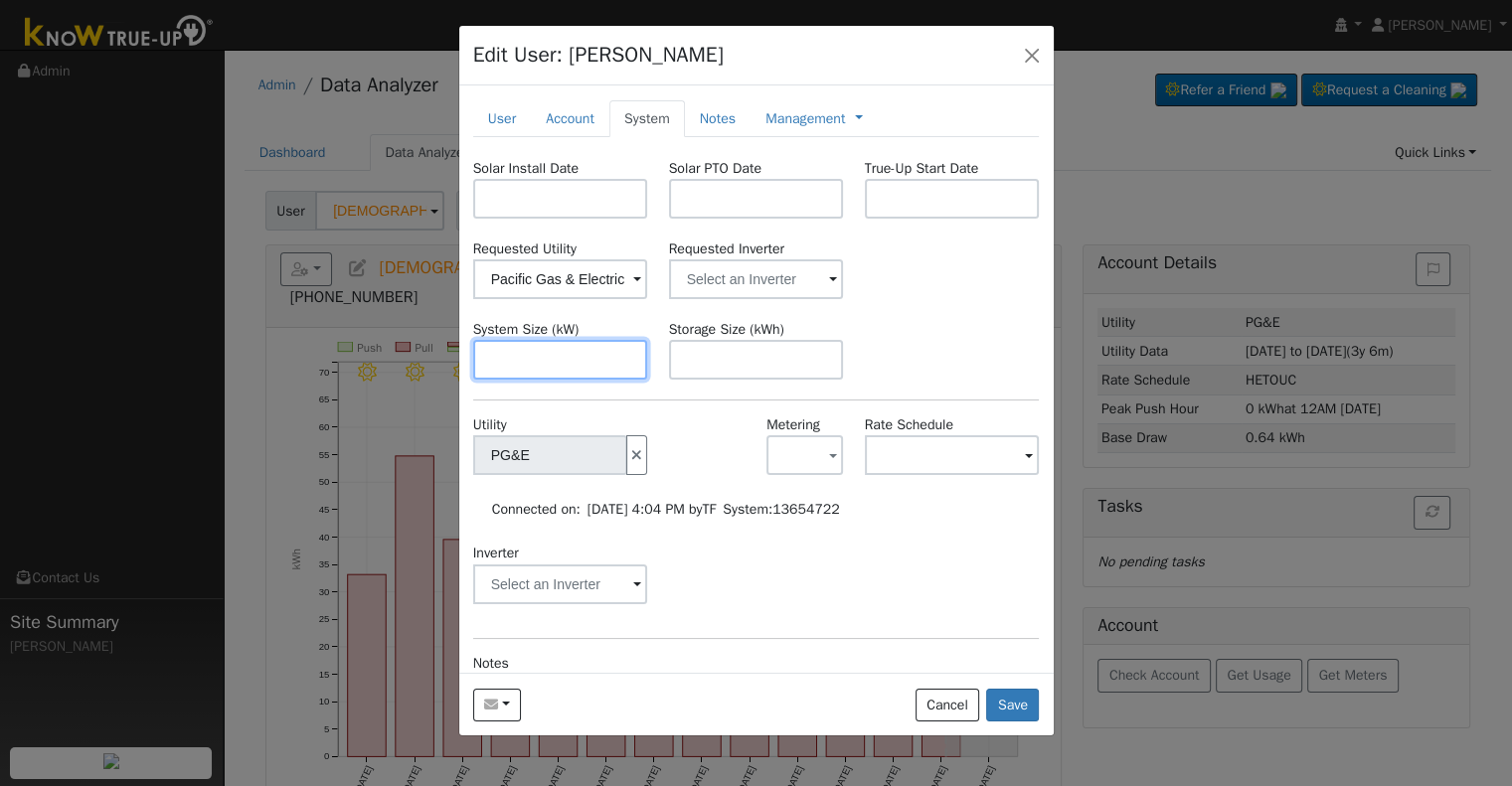 click at bounding box center (561, 360) 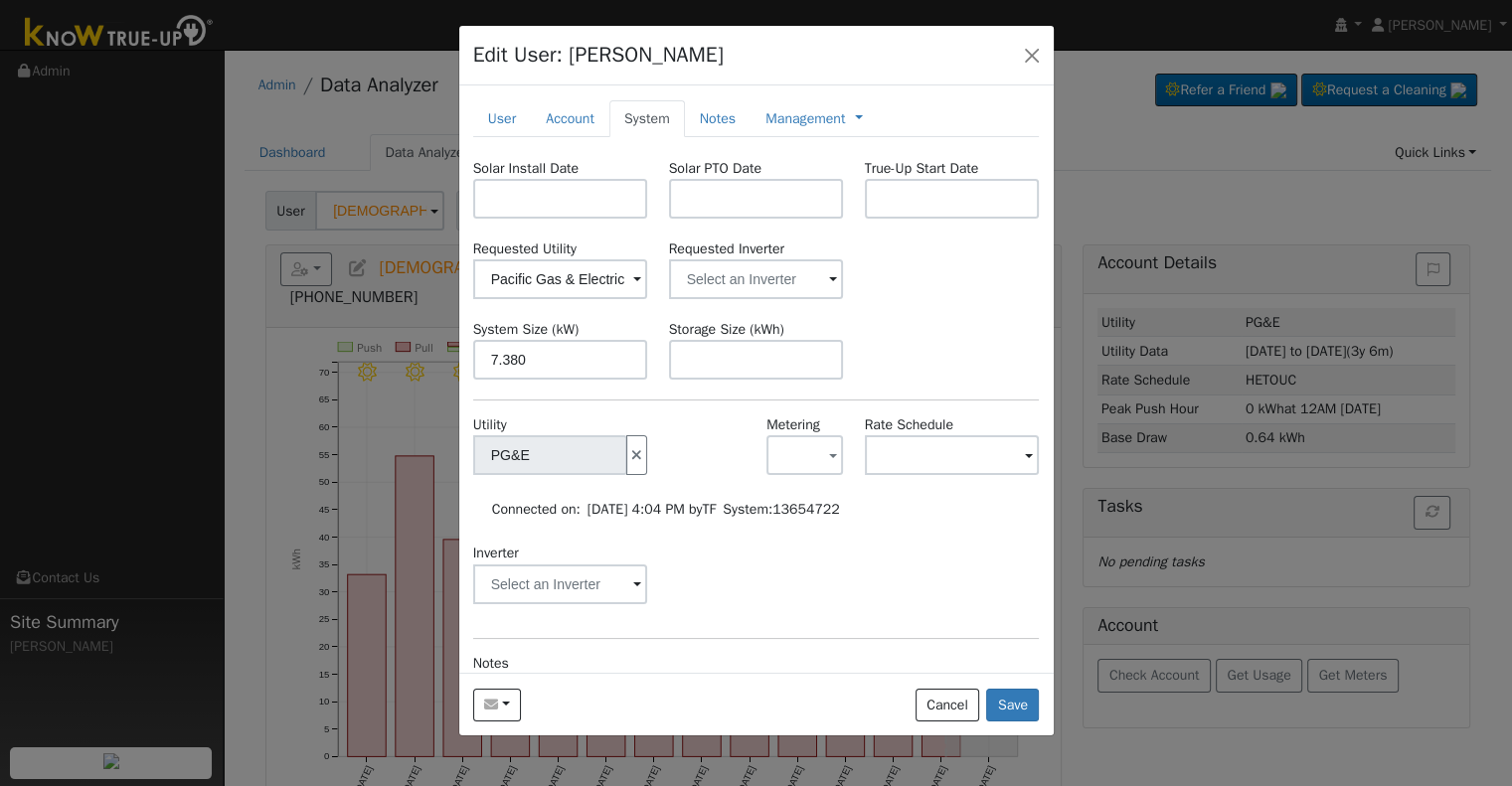type on "7.4" 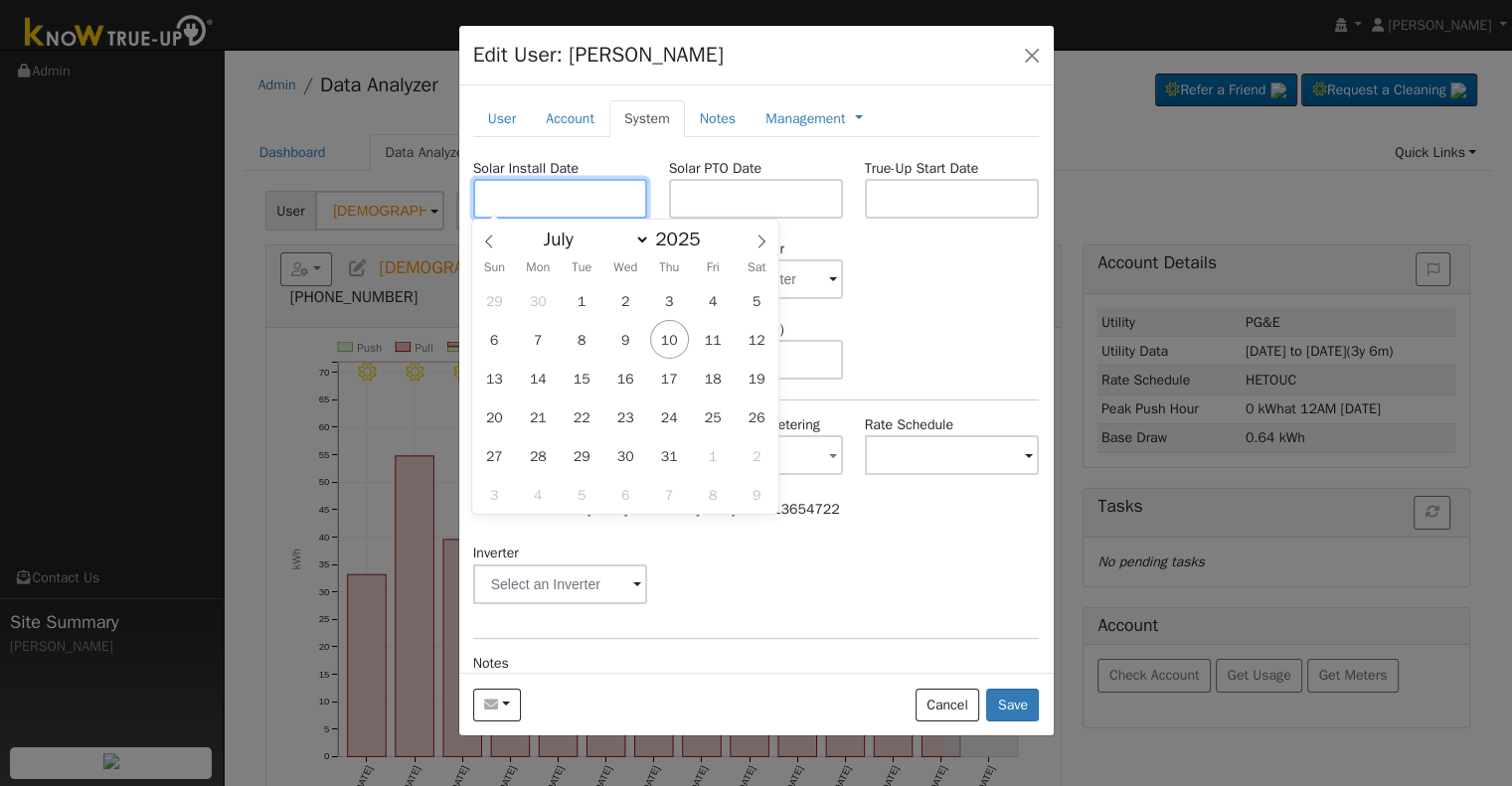 click at bounding box center [561, 199] 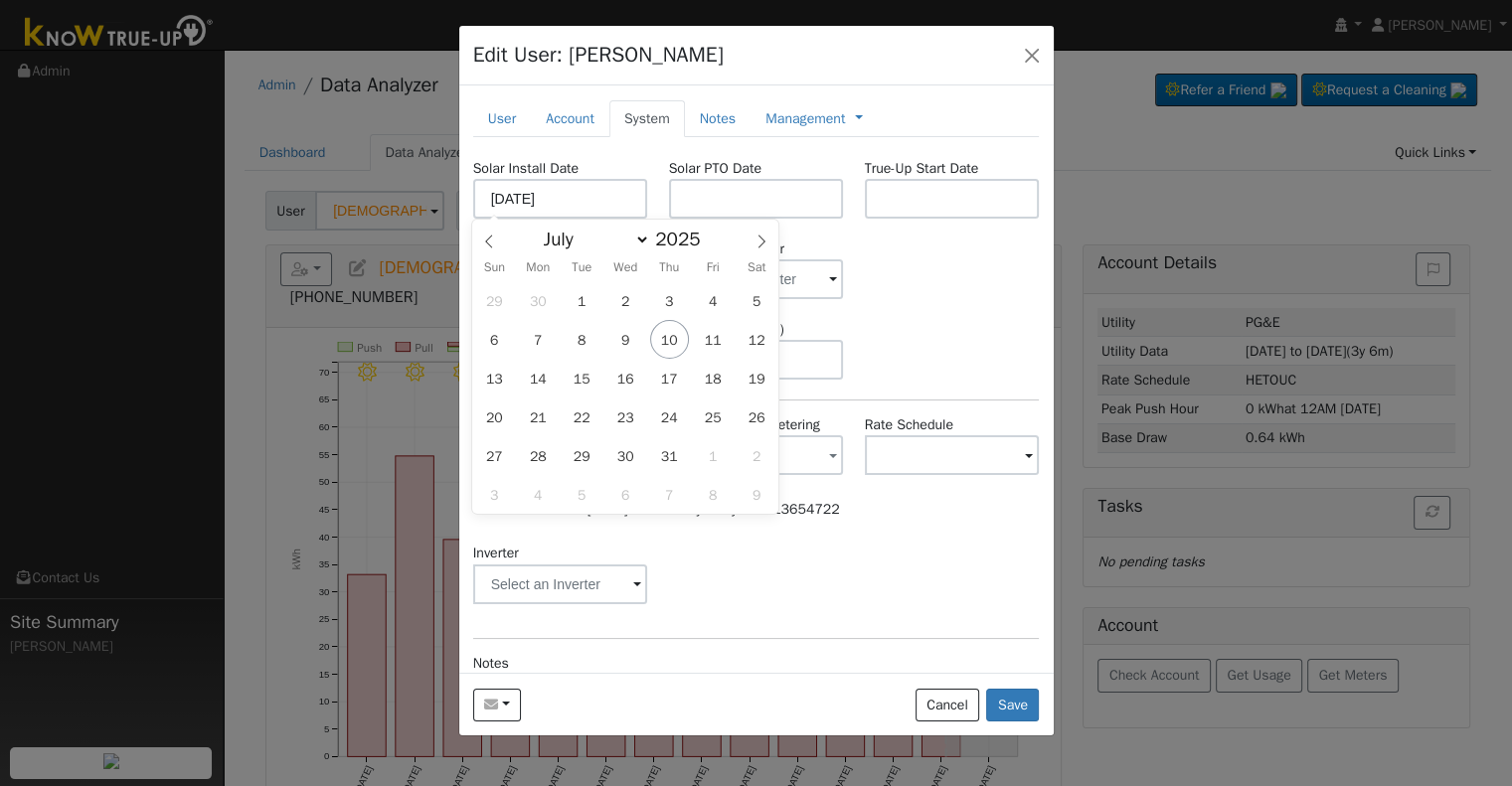 type on "[DATE]" 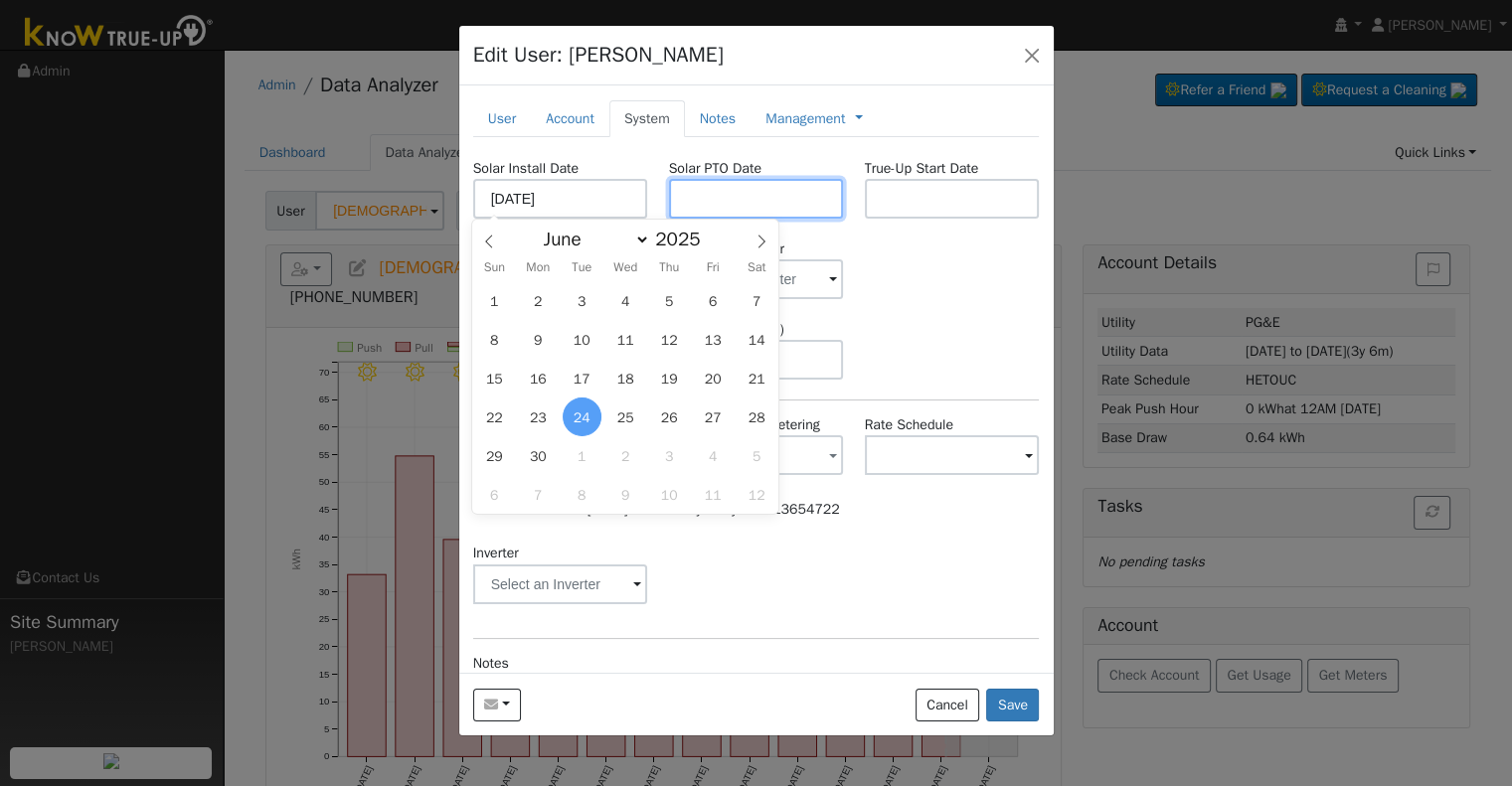 click at bounding box center (756, 199) 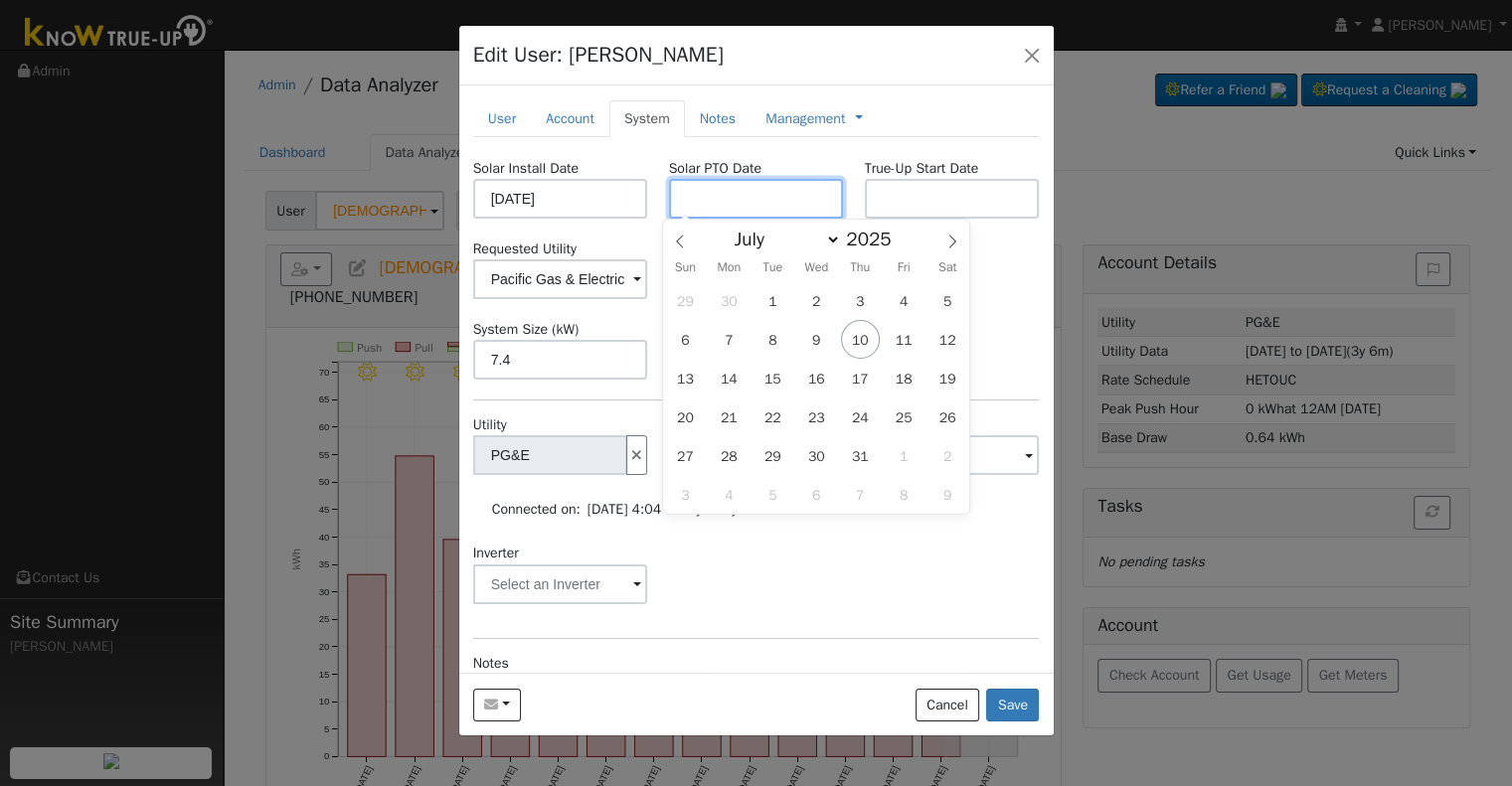 paste on "[DATE]" 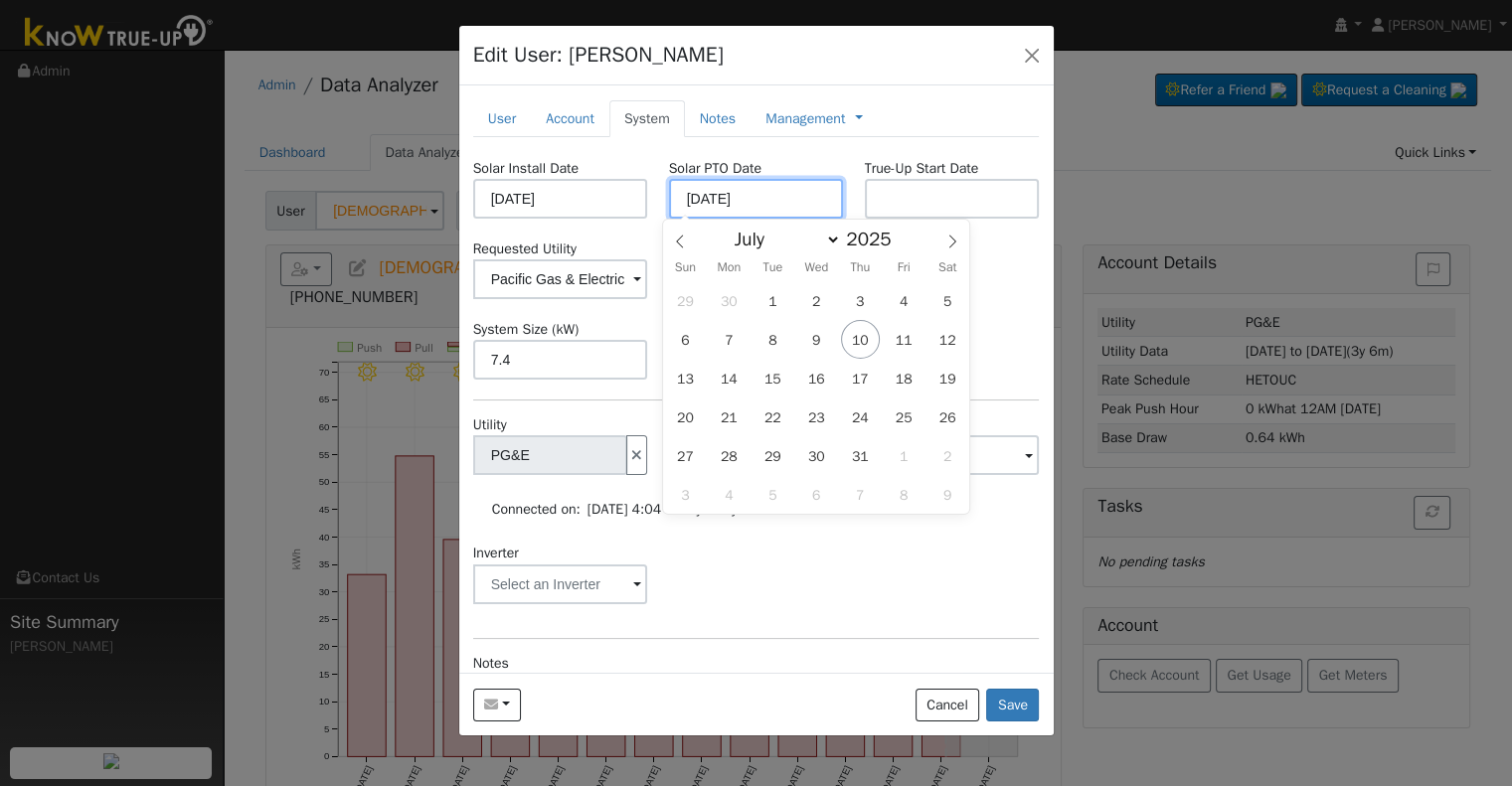 type on "[DATE]" 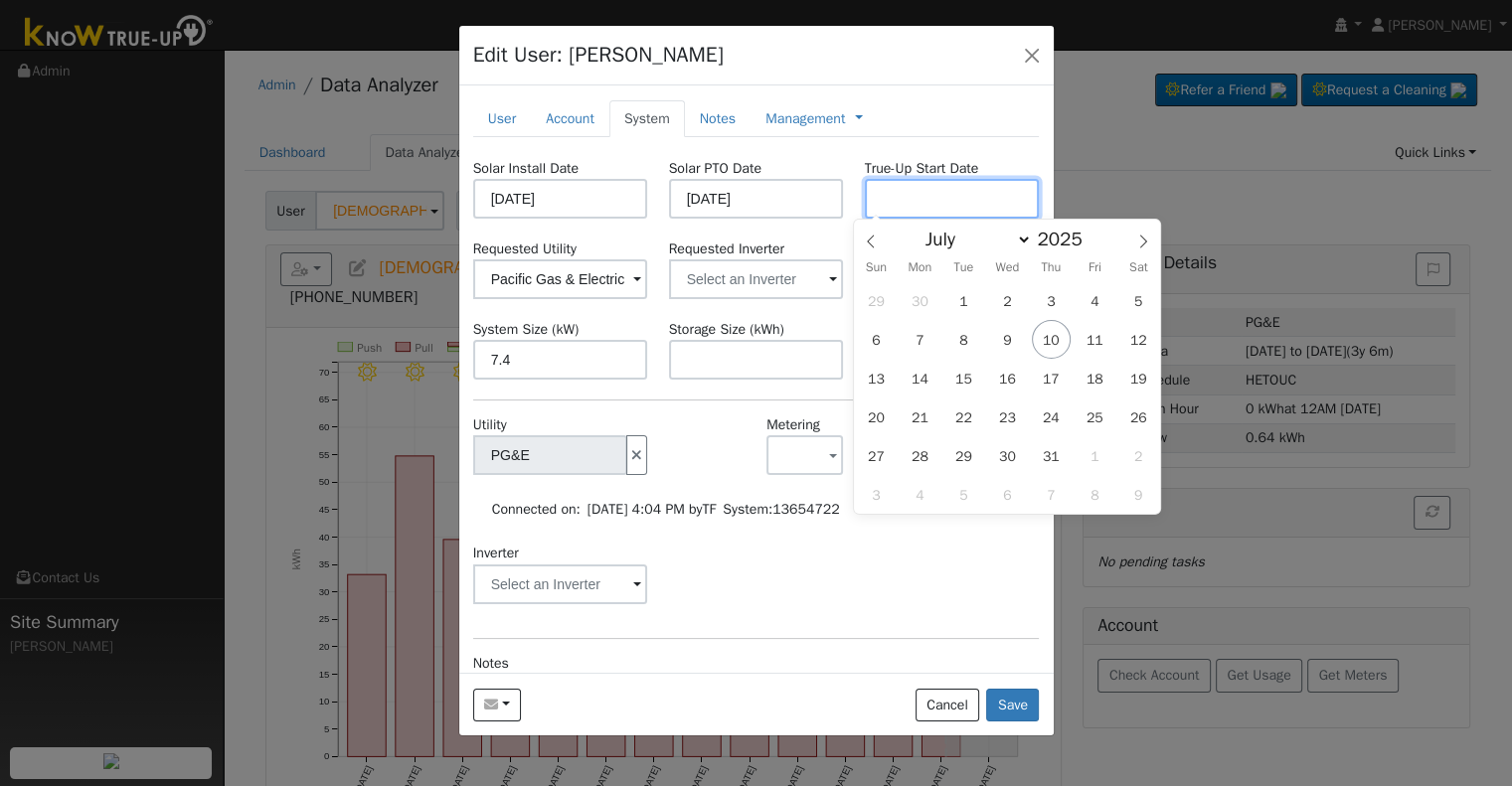 click at bounding box center [952, 199] 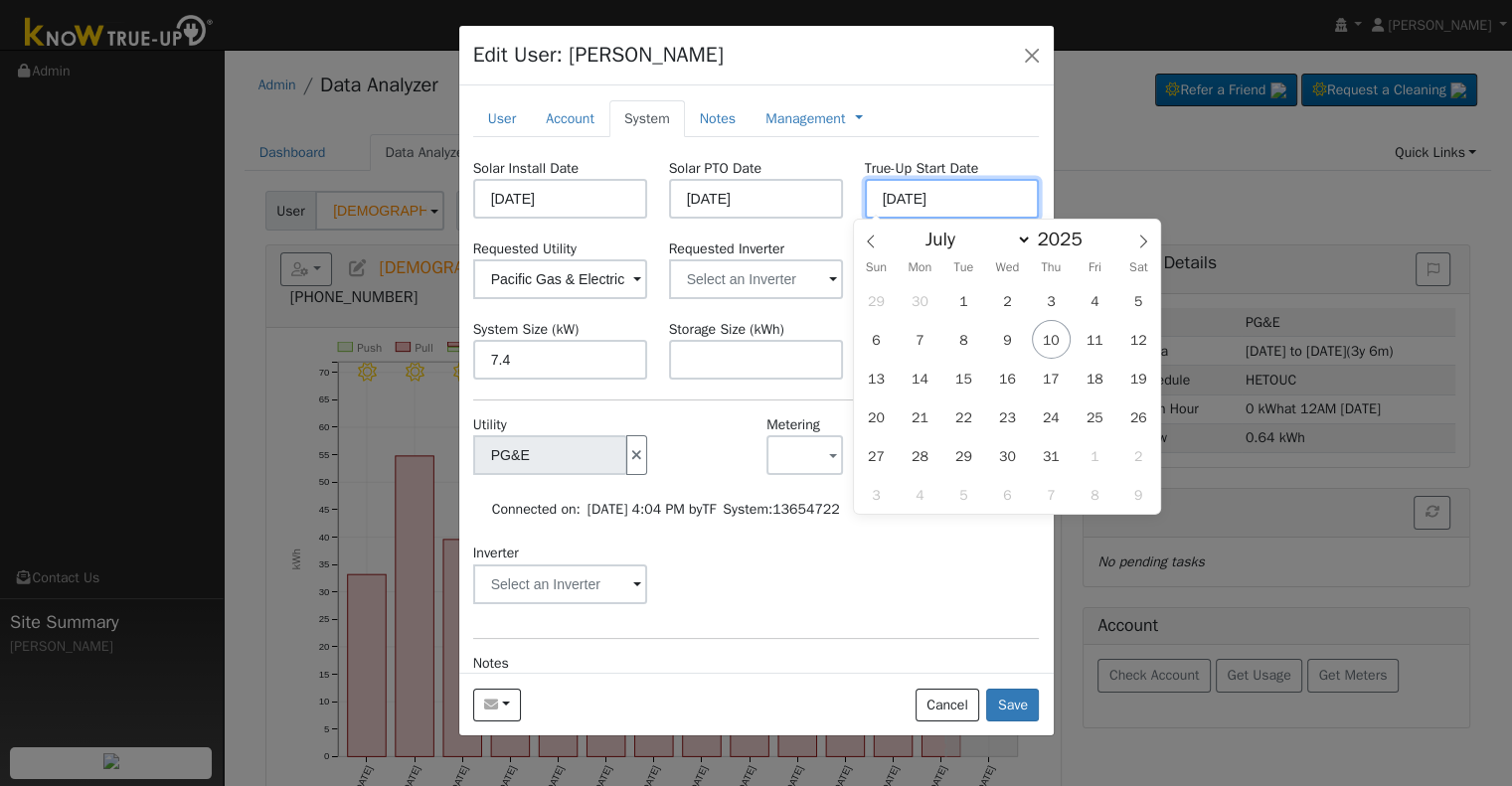 type on "[DATE]" 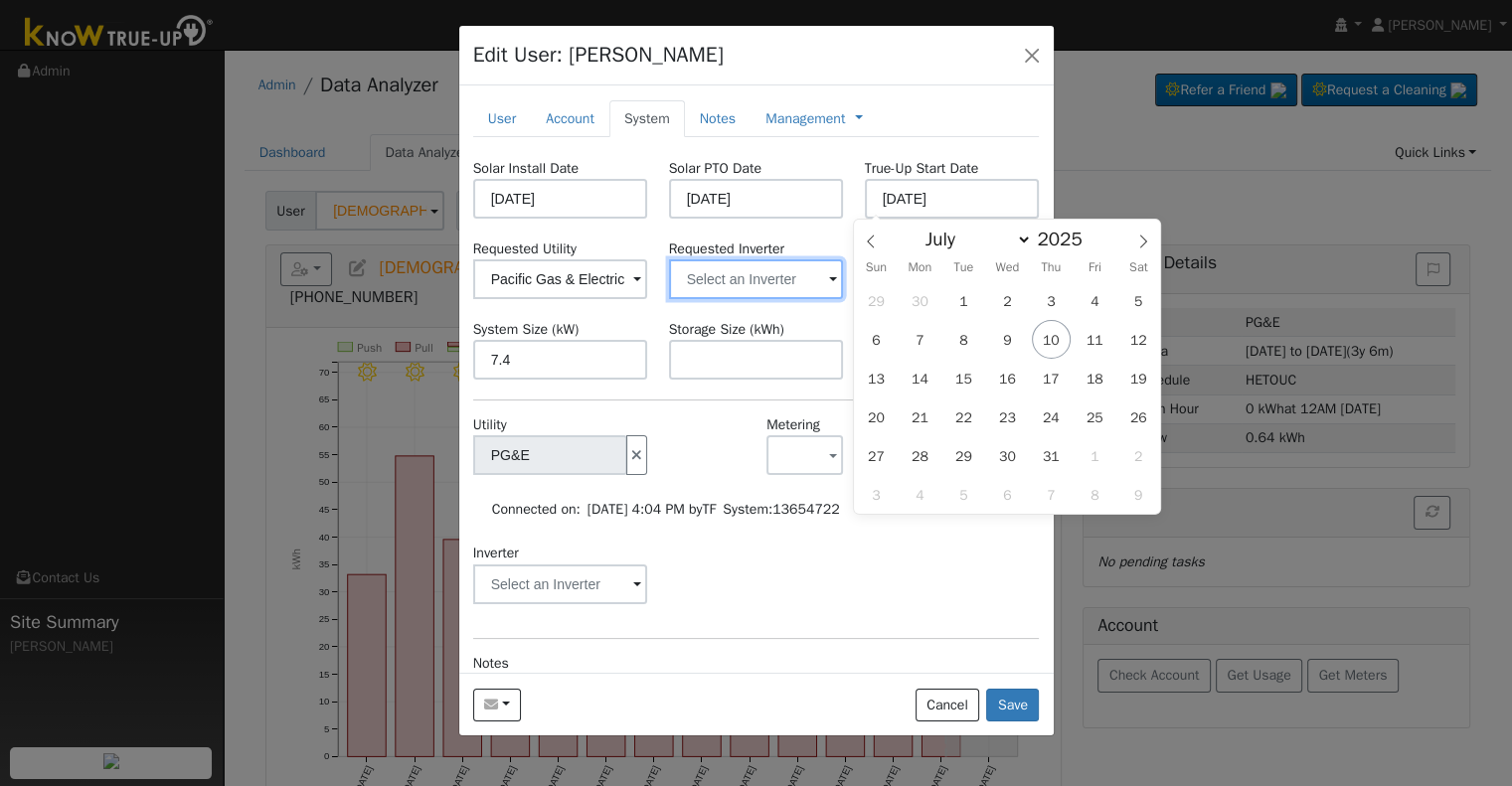 click at bounding box center (561, 279) 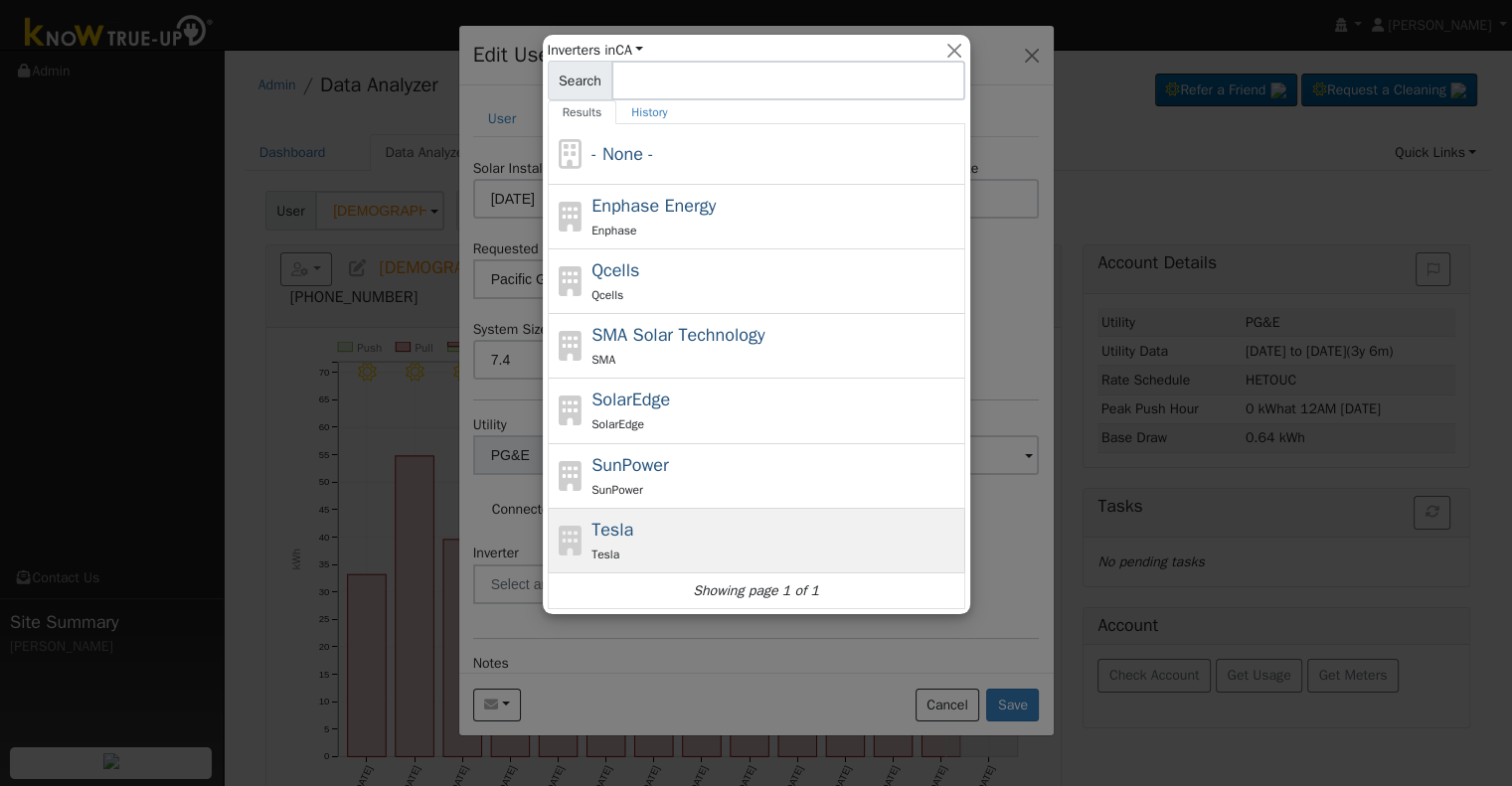 click on "Tesla Tesla" at bounding box center [775, 541] 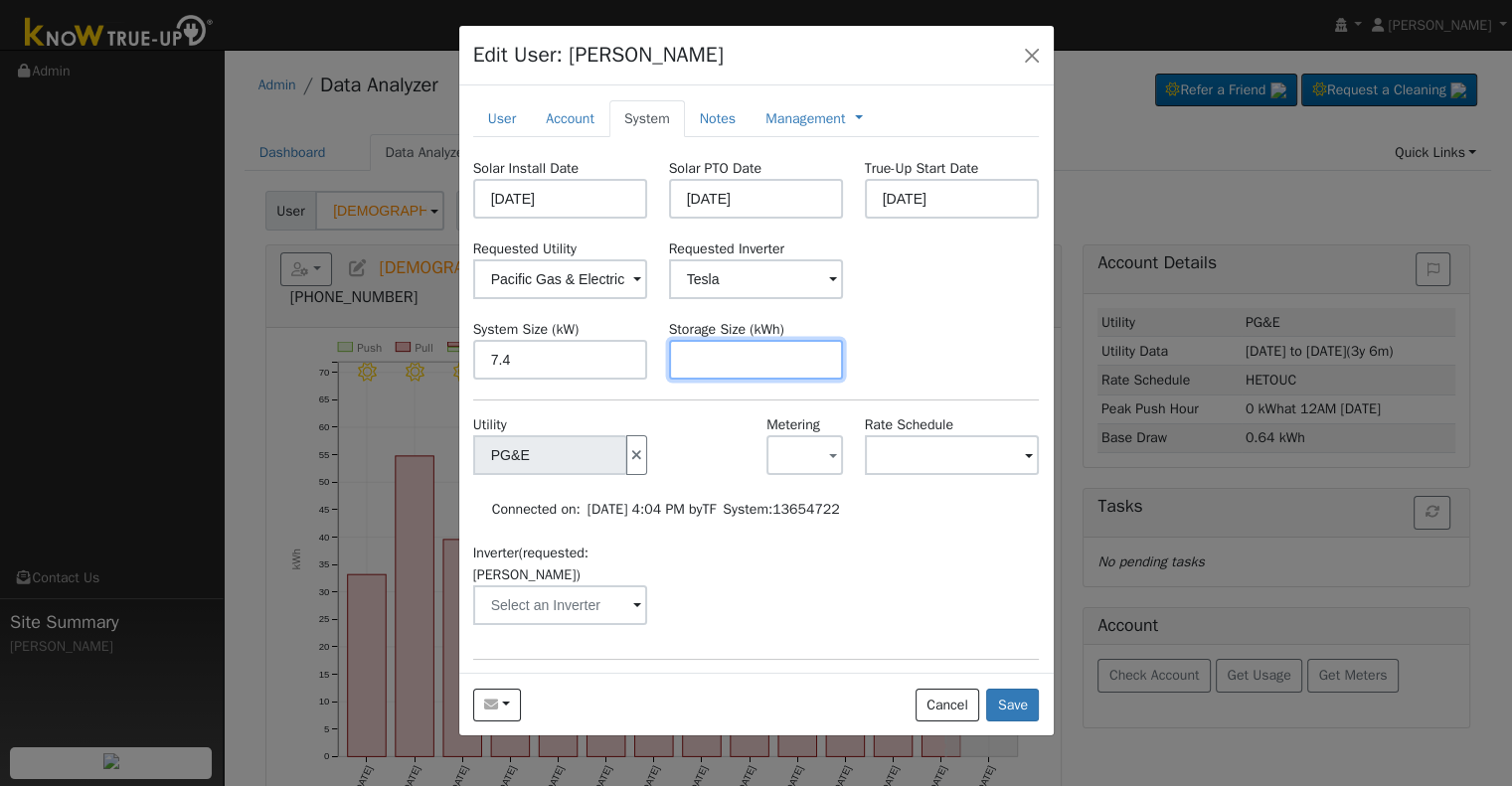 click at bounding box center [756, 360] 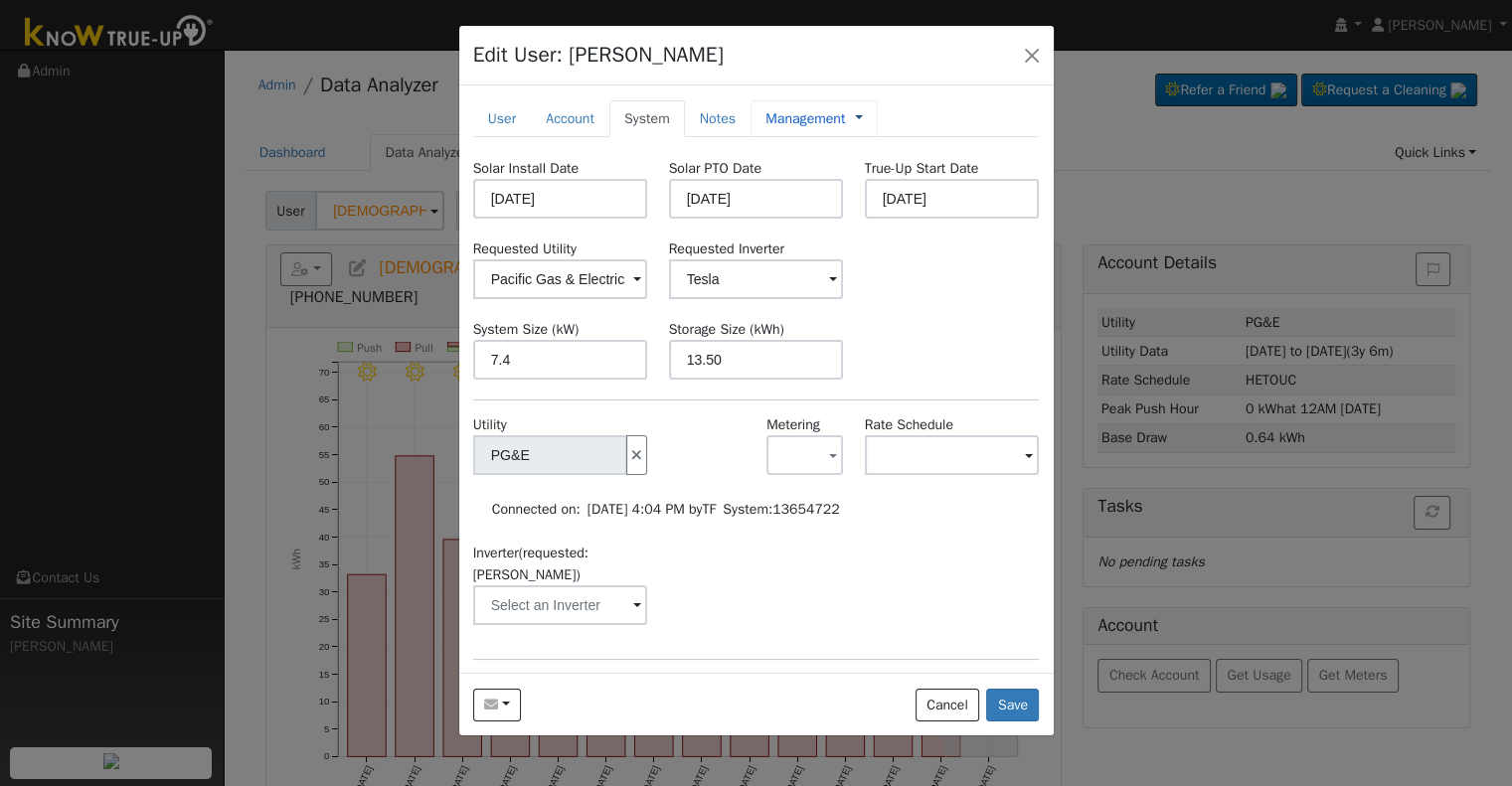 type on "13.5" 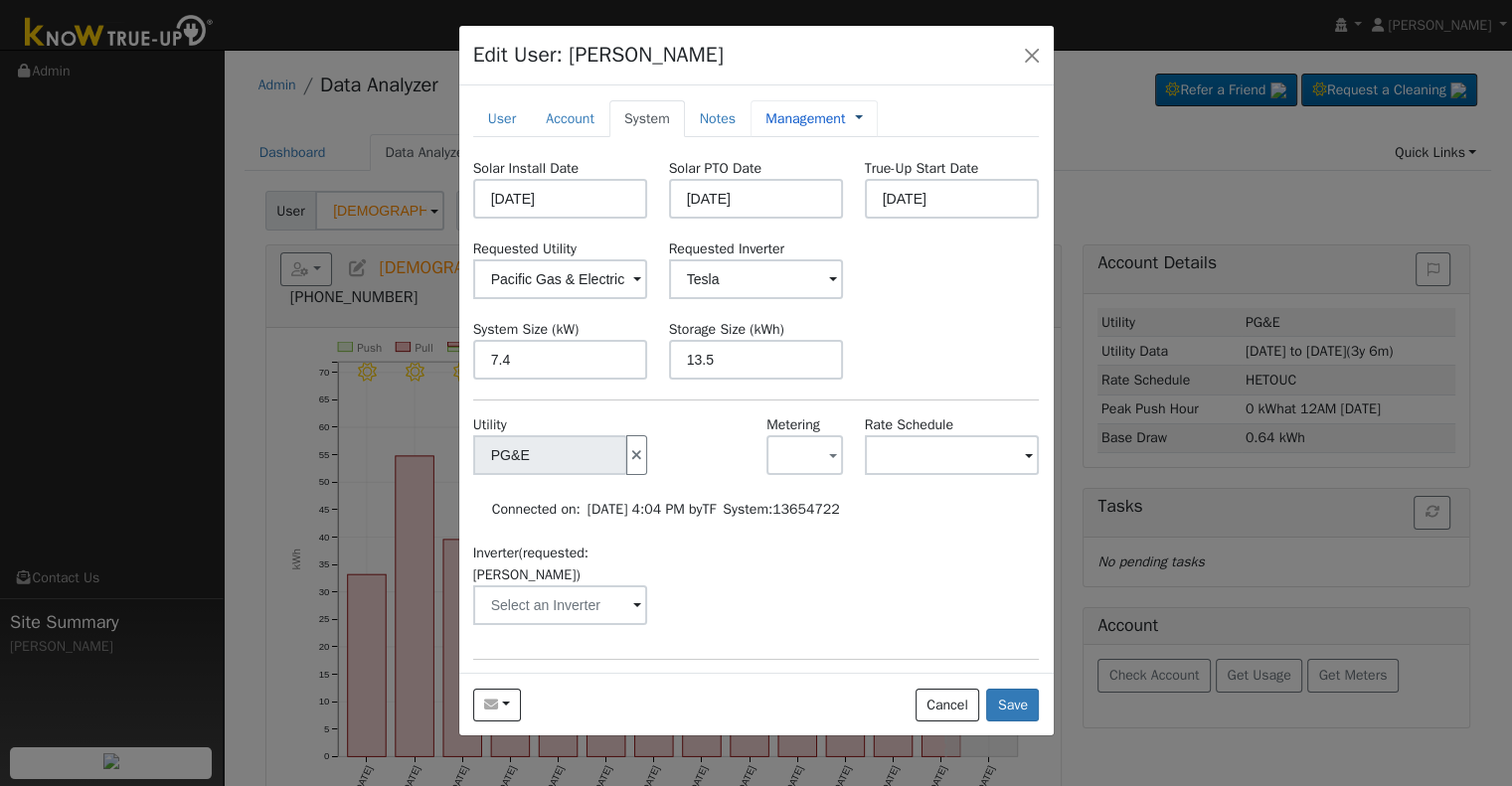 click at bounding box center (859, 118) 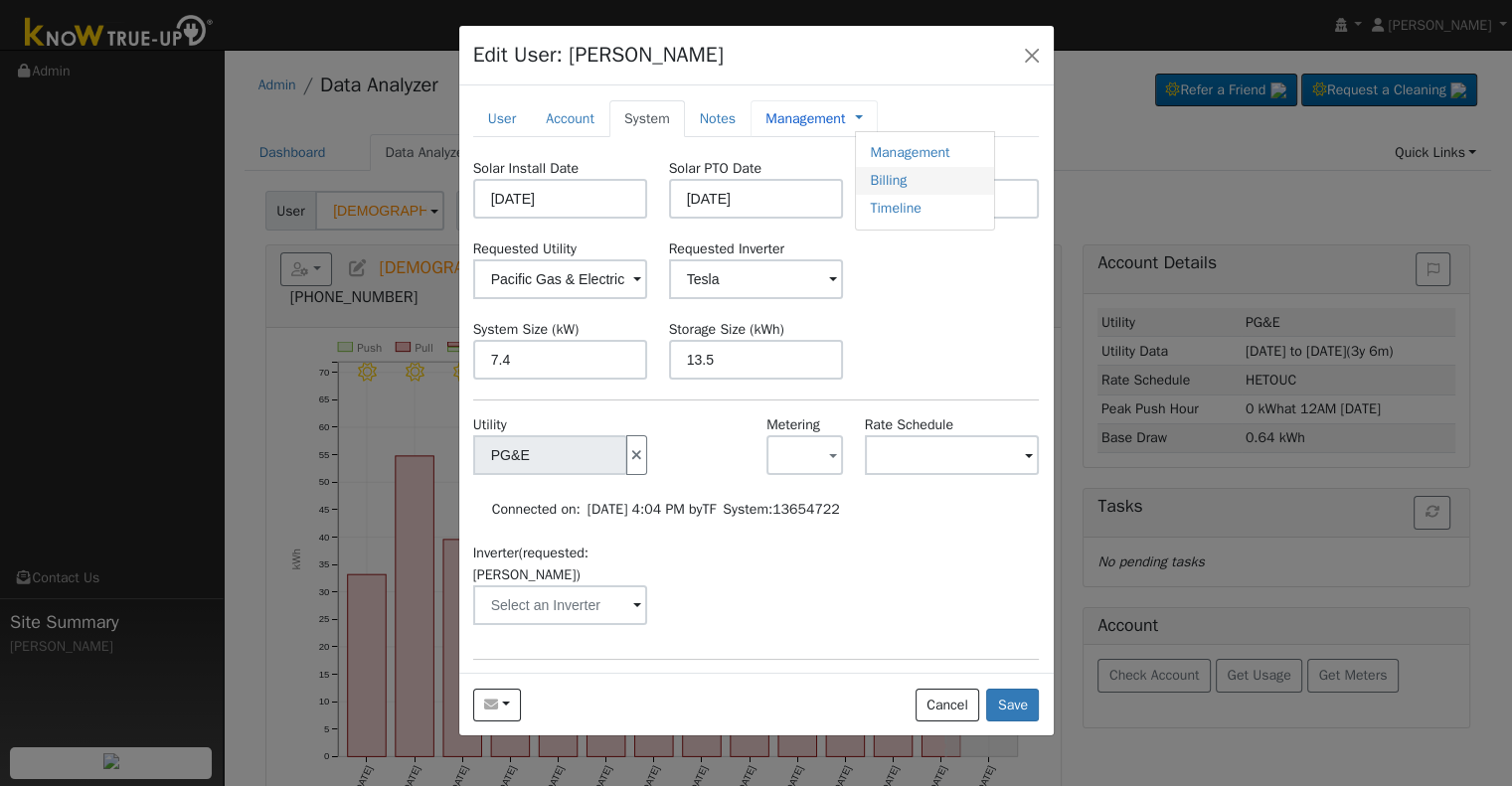 click on "Billing" at bounding box center (924, 181) 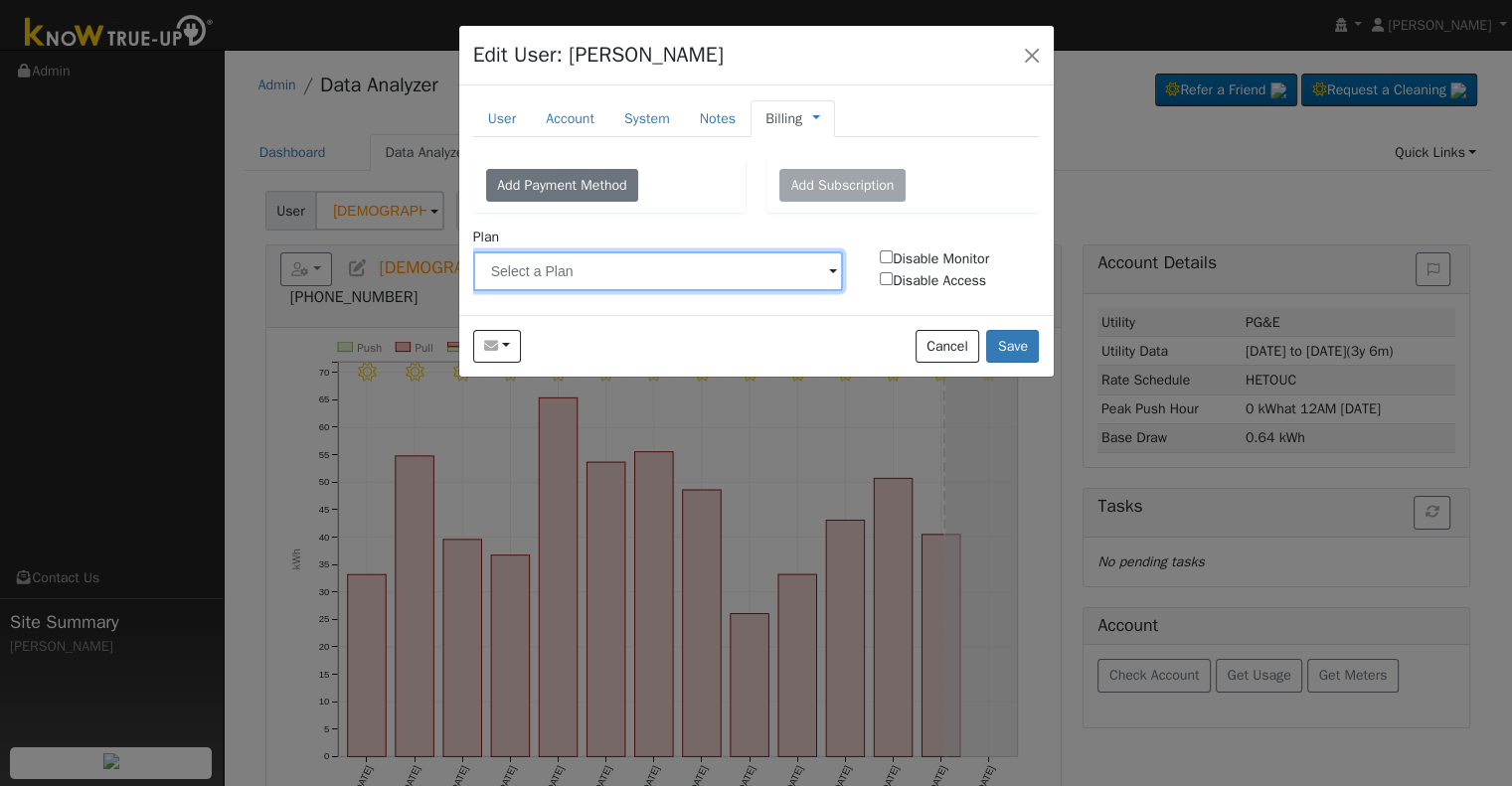 click at bounding box center [658, 271] 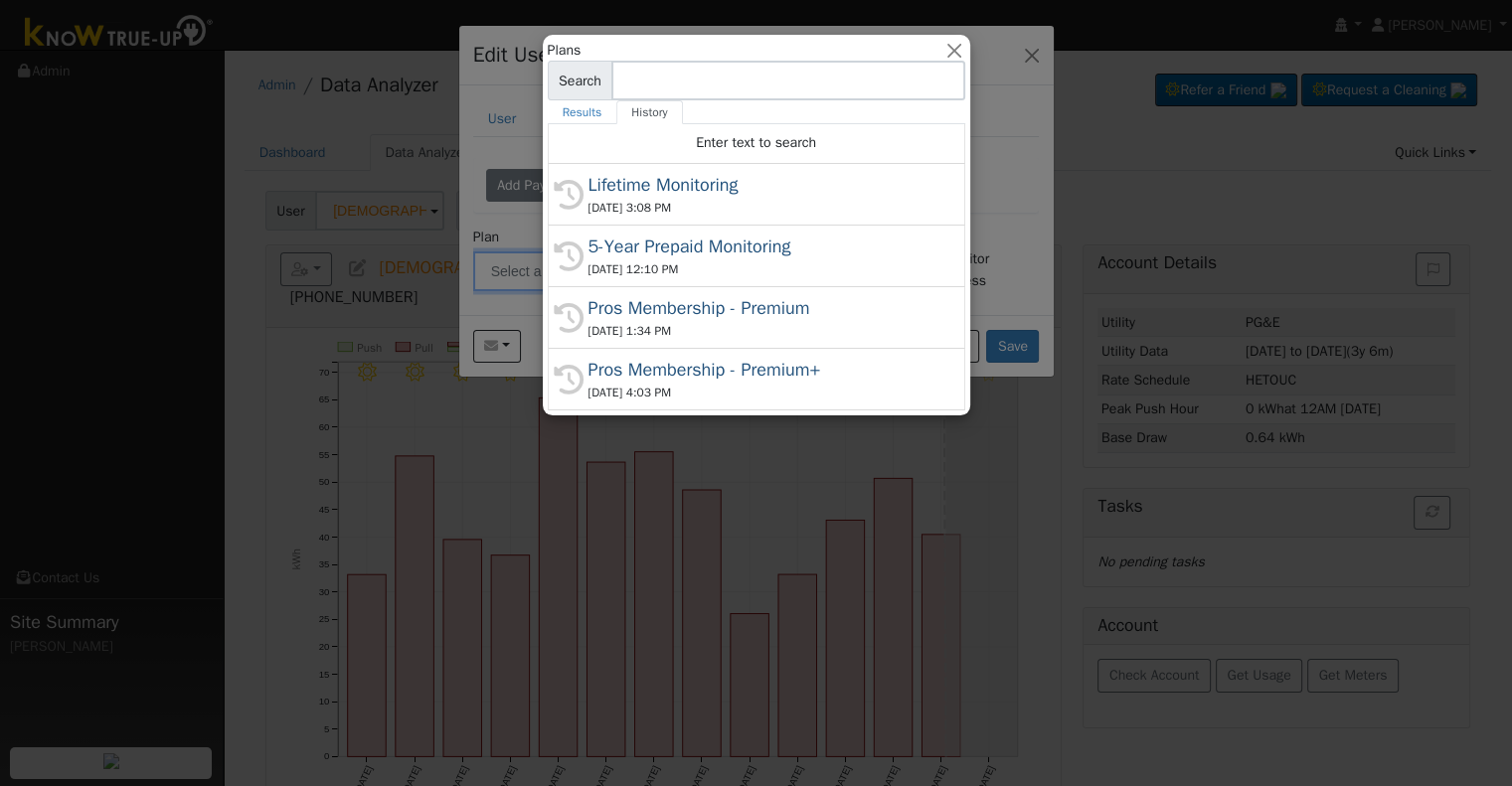 click on "[DATE] 3:08 PM" at bounding box center (765, 208) 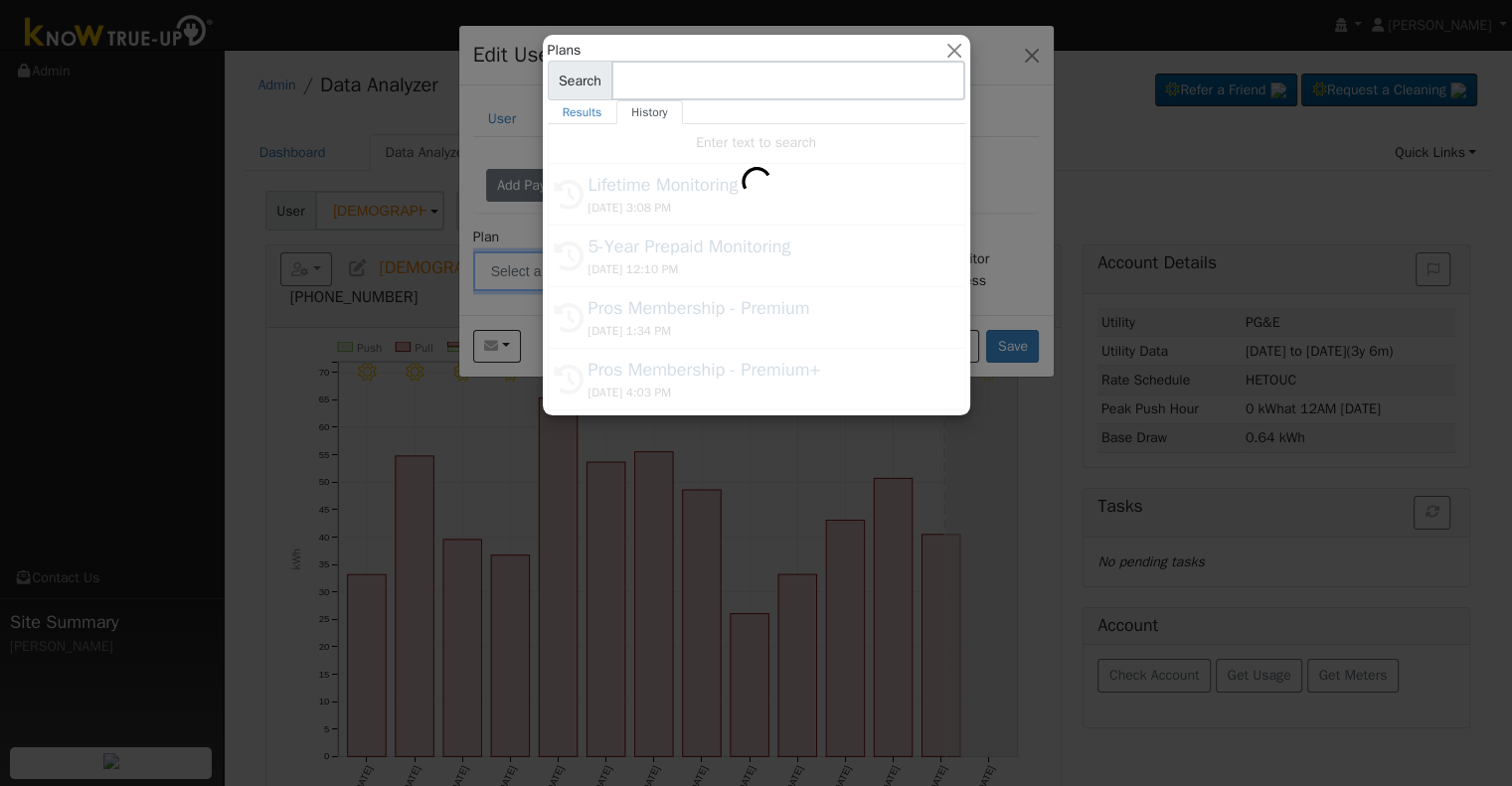 type on "Lifetime Monitoring" 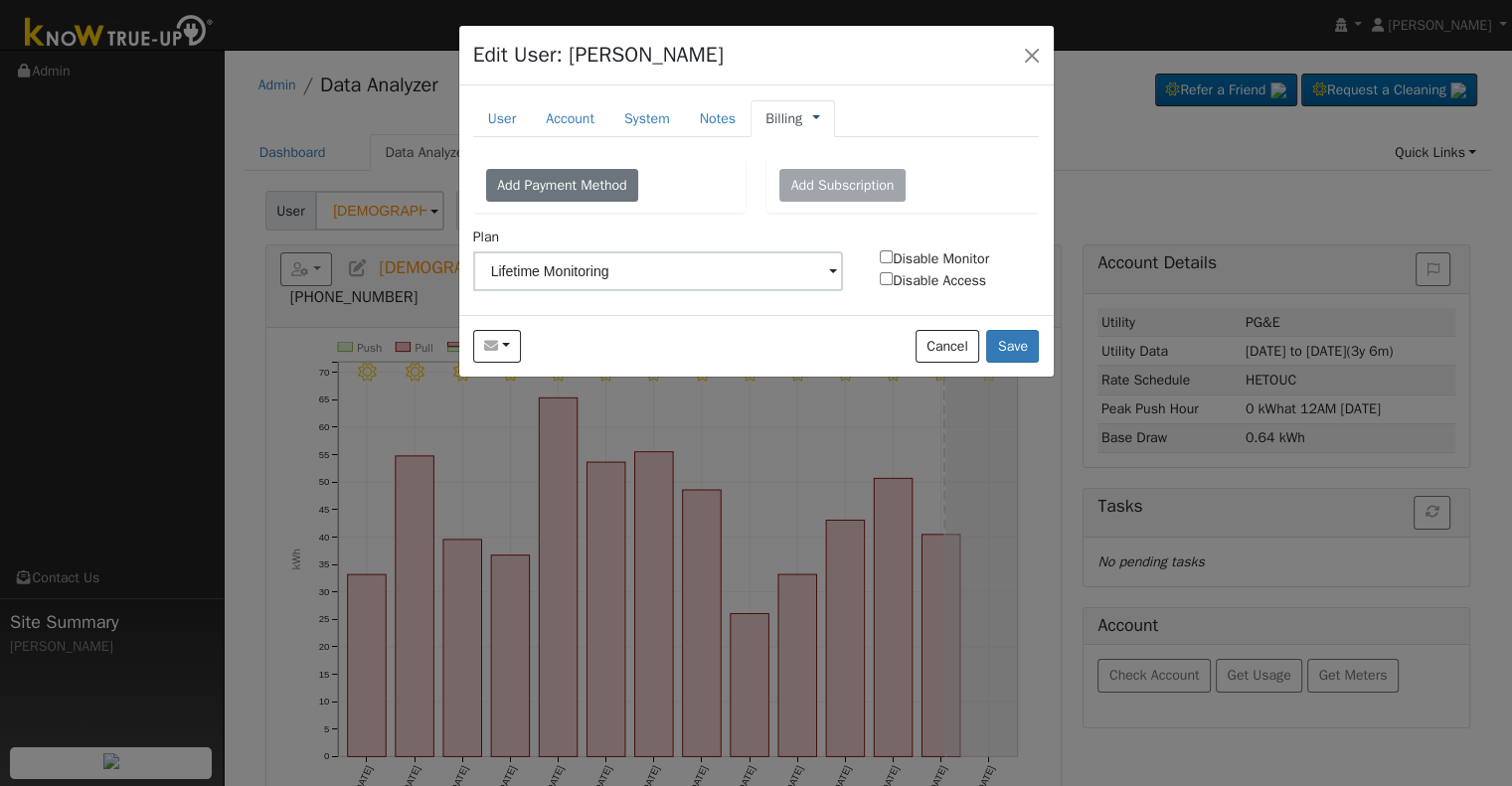 click at bounding box center (816, 118) 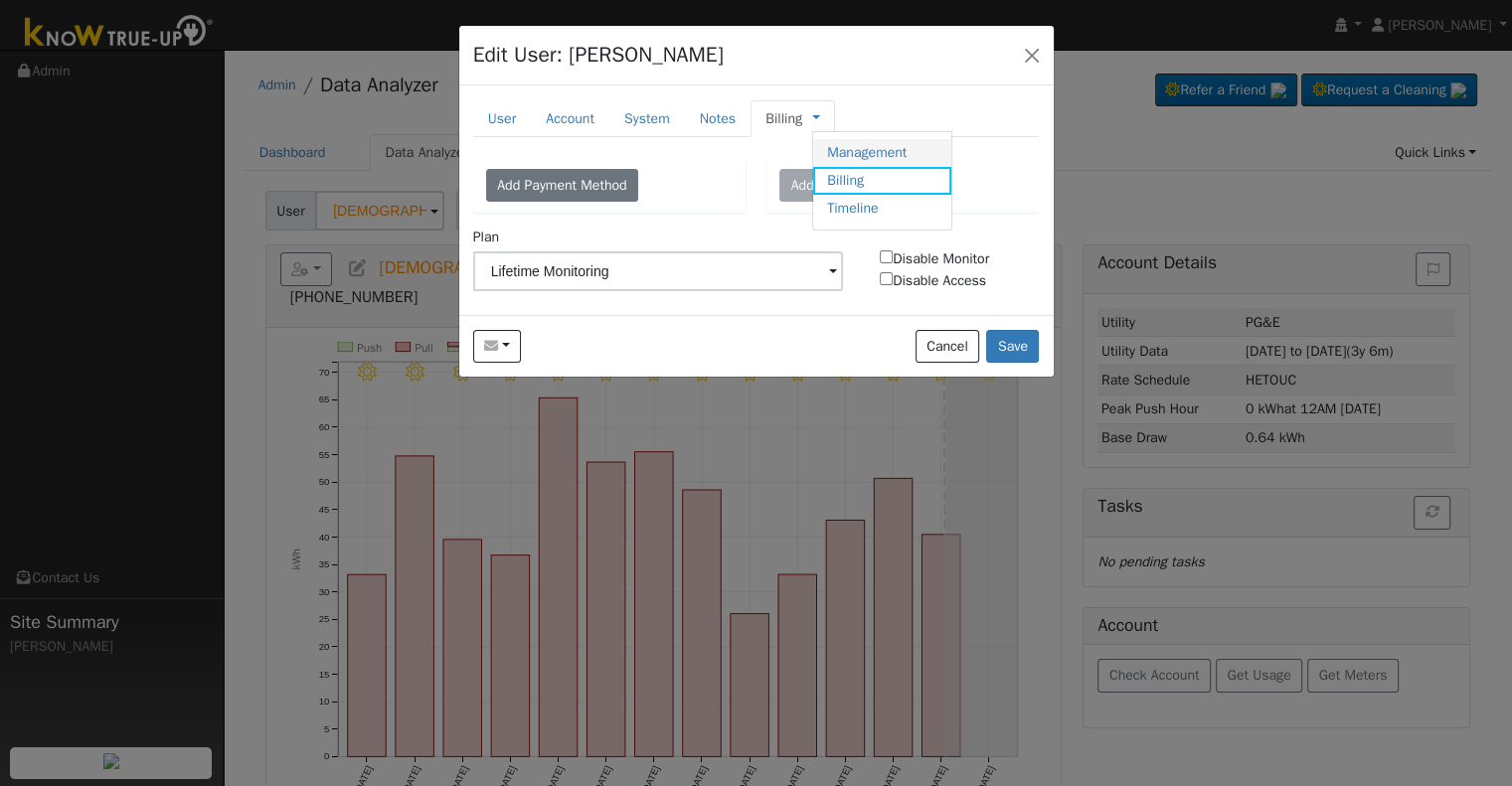 click on "Management" at bounding box center (882, 153) 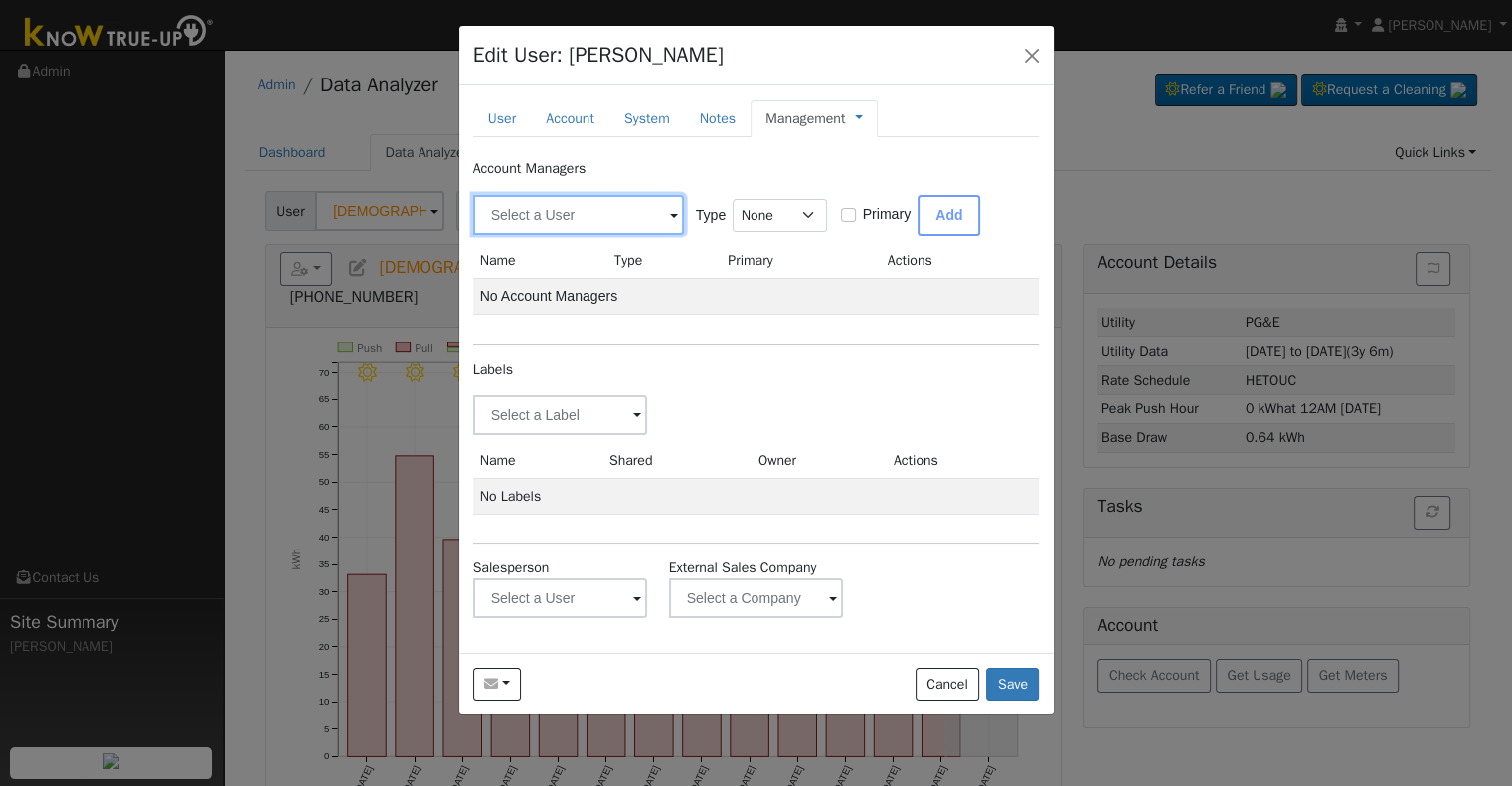click at bounding box center [579, 215] 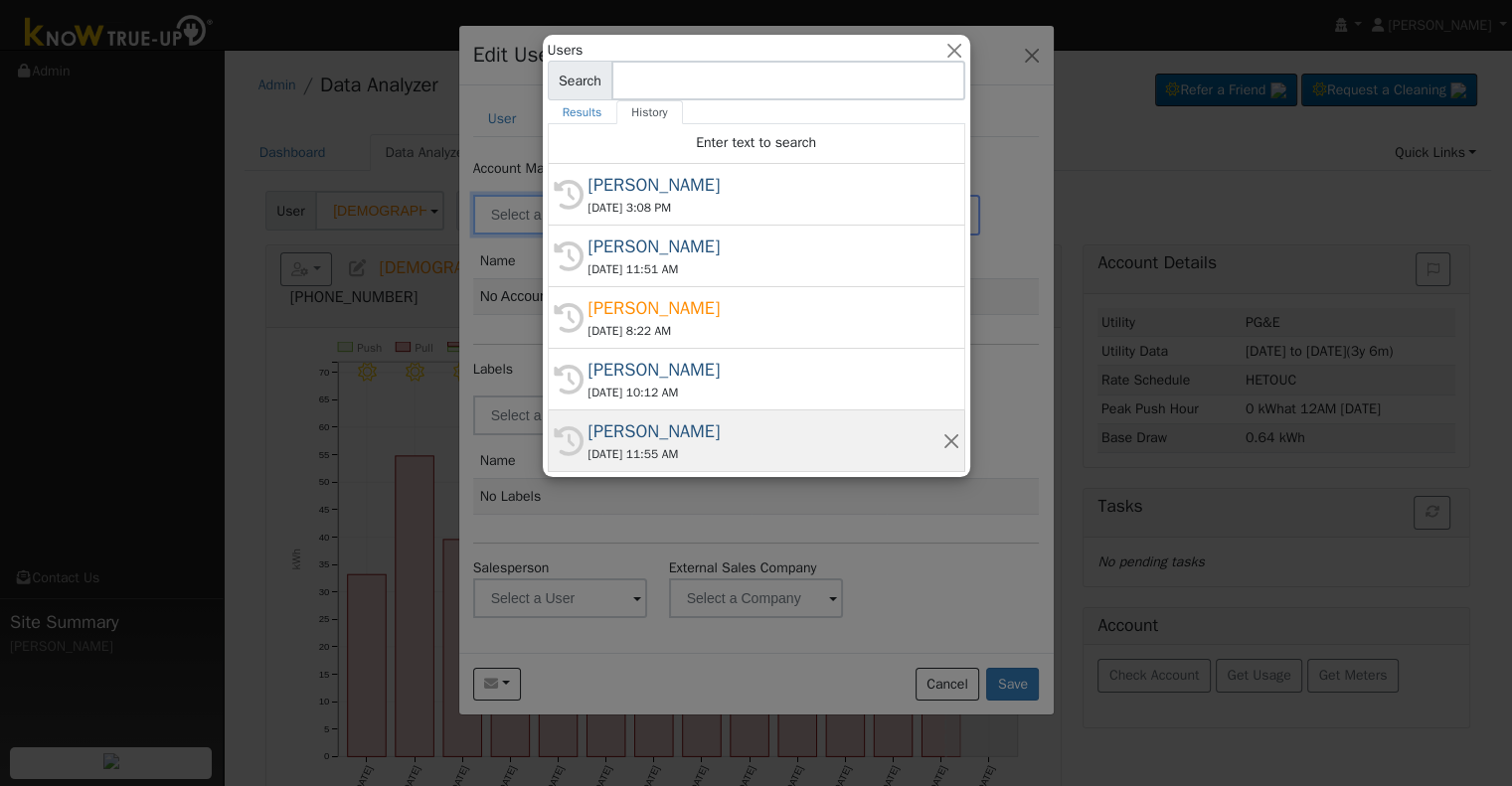 click on "[PERSON_NAME]" at bounding box center [765, 431] 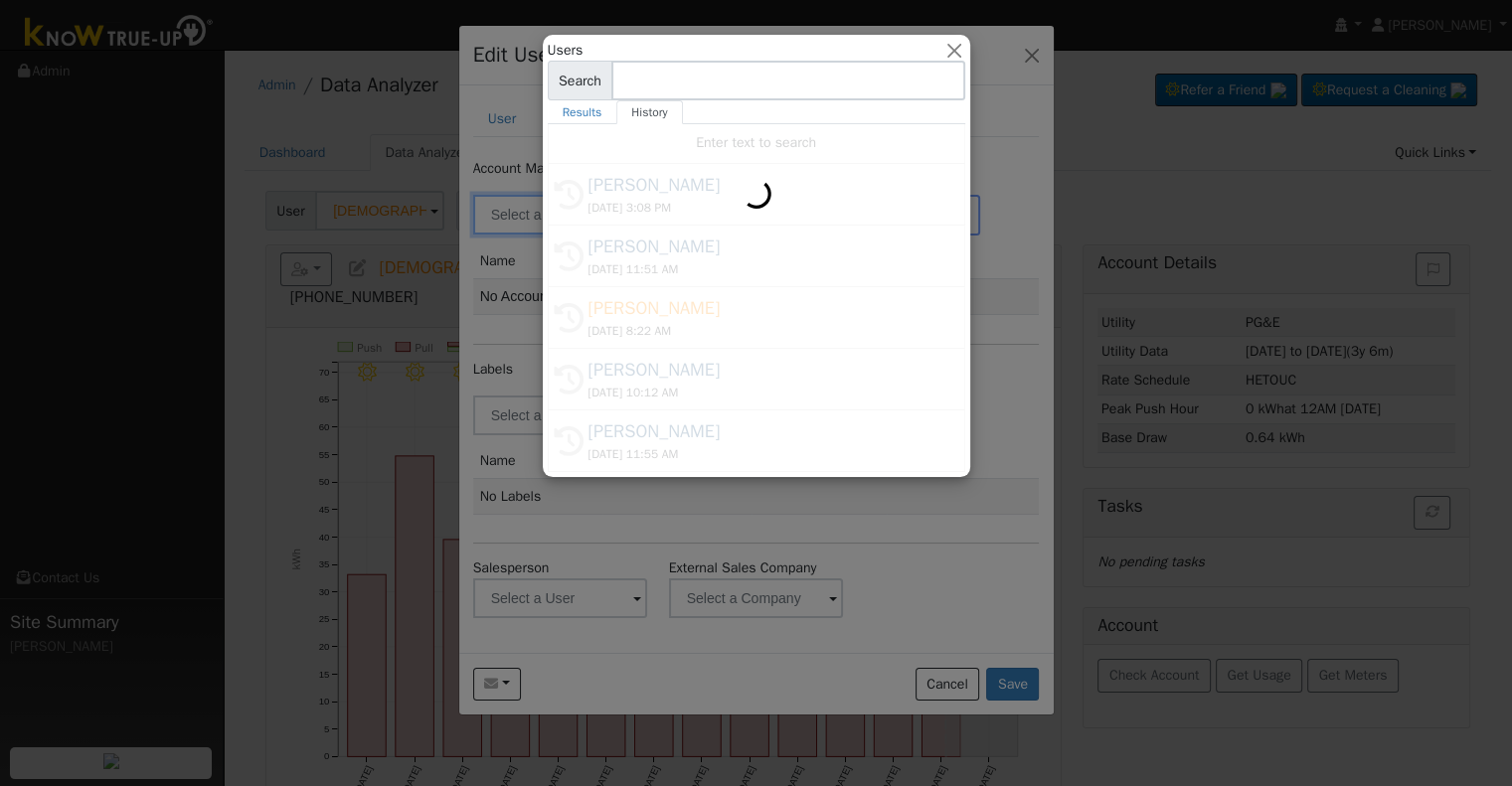type on "[PERSON_NAME]" 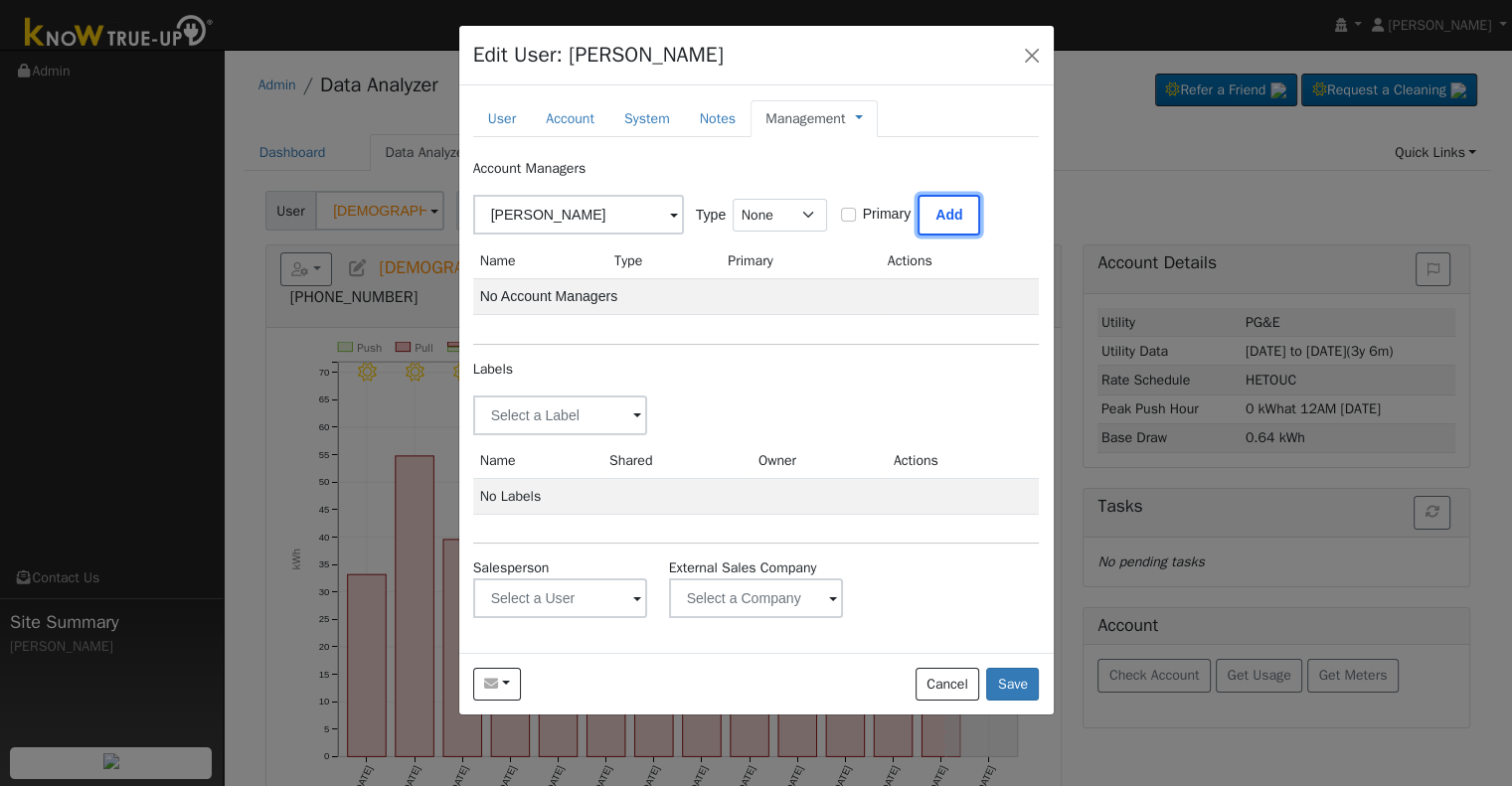 click on "Add" at bounding box center (948, 215) 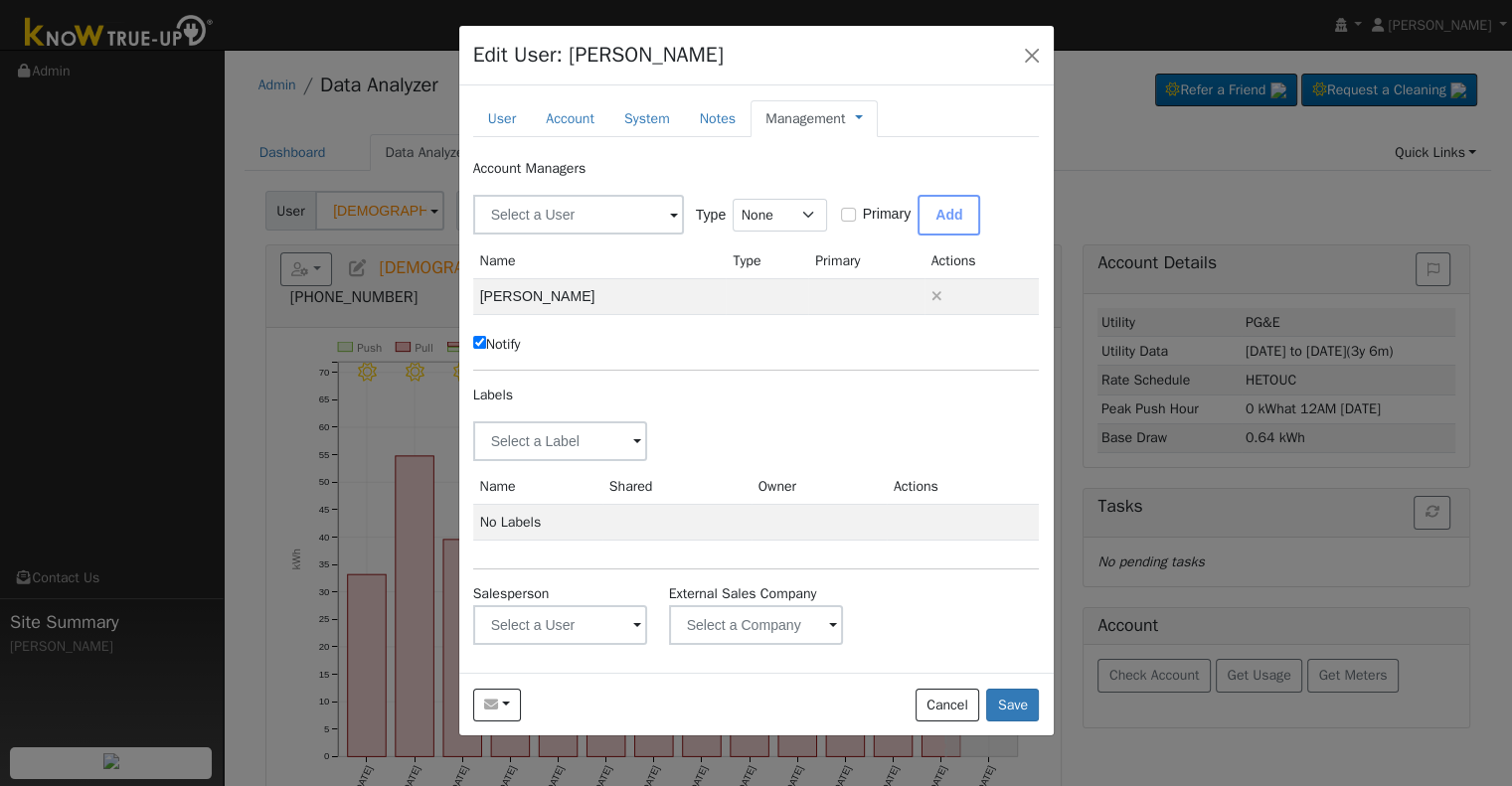 click on "New Account Nickname Cancel Create Are you sure you want to create new account 'New Account'?  Back Confirm User Account System Notes Management Management Billing Timeline  Is a Lead First name [DEMOGRAPHIC_DATA] Last name  * [PERSON_NAME] Email [EMAIL_ADDRESS][DOMAIN_NAME] Phone [PHONE_NUMBER] Enable Access Password Confirm password Email Notifications No Emails No Emails Weekly Emails Monthly Emails Trial Expiration Access Expiration Admin Roles Admin Internal Roles Account Manager Salesperson Manager Manager Stats  Account Nickname Default Account Address Line [STREET_ADDRESS] Address line 2 City [GEOGRAPHIC_DATA] [US_STATE] Zip Code 93630 Stats  Solar Install Date [DATE] Solar PTO Date [DATE] True-Up Start Date [DATE] Requested Utility Pacific Gas & Electric Requested Inverter Tesla System Size (kW) 7.4 Storage Size (kWh) 13.5 Utility PG&E Metering - None - NEM NBT  Rate Schedule  Connected on: [DATE] 4:04 PM by  TF System:  13654722 Inverter  (requested: [PERSON_NAME]) Disconnecting . Do you also want to delete all of the  data? <" at bounding box center (756, 379) 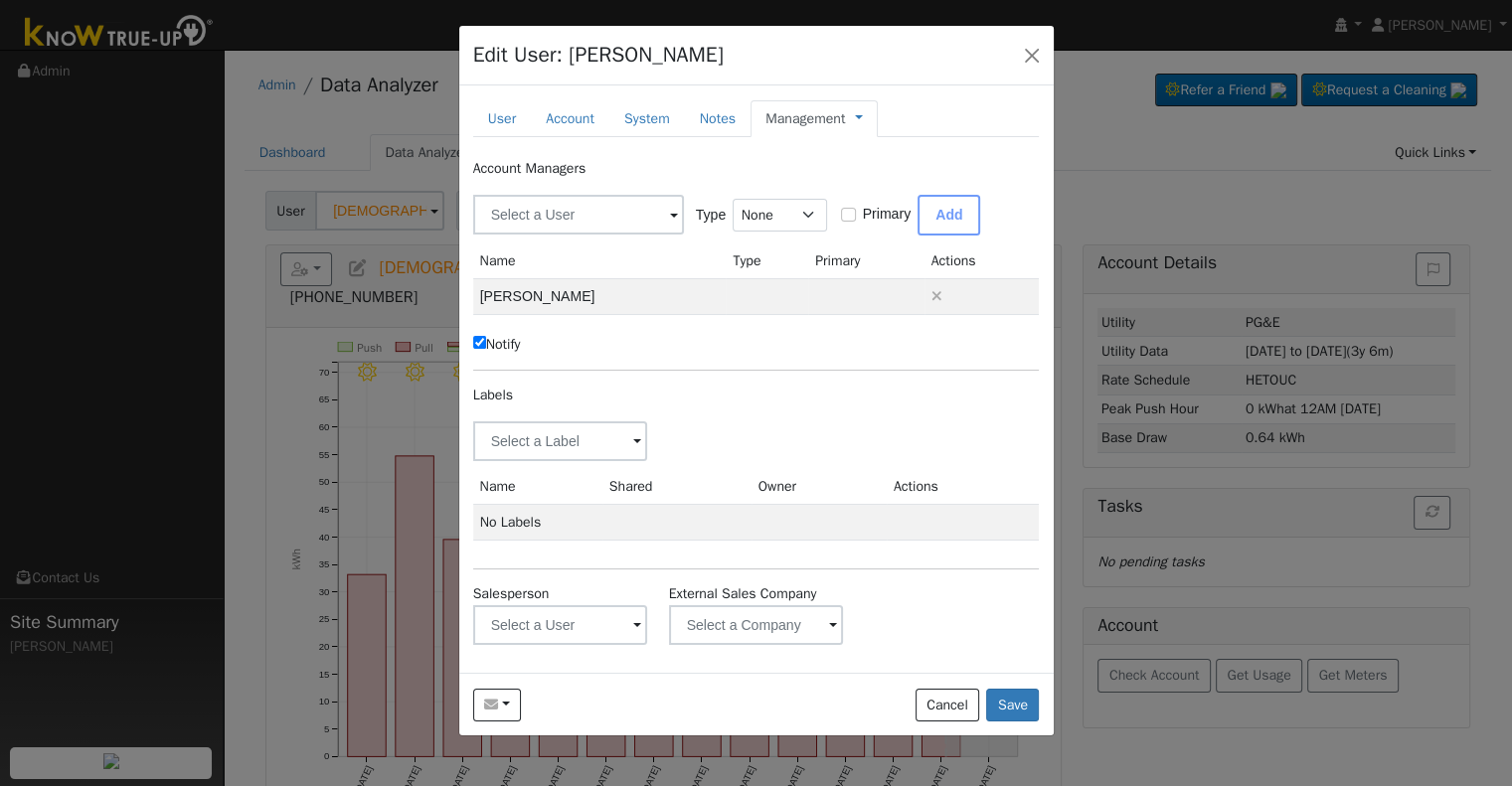 click on "Notify" at bounding box center (497, 344) 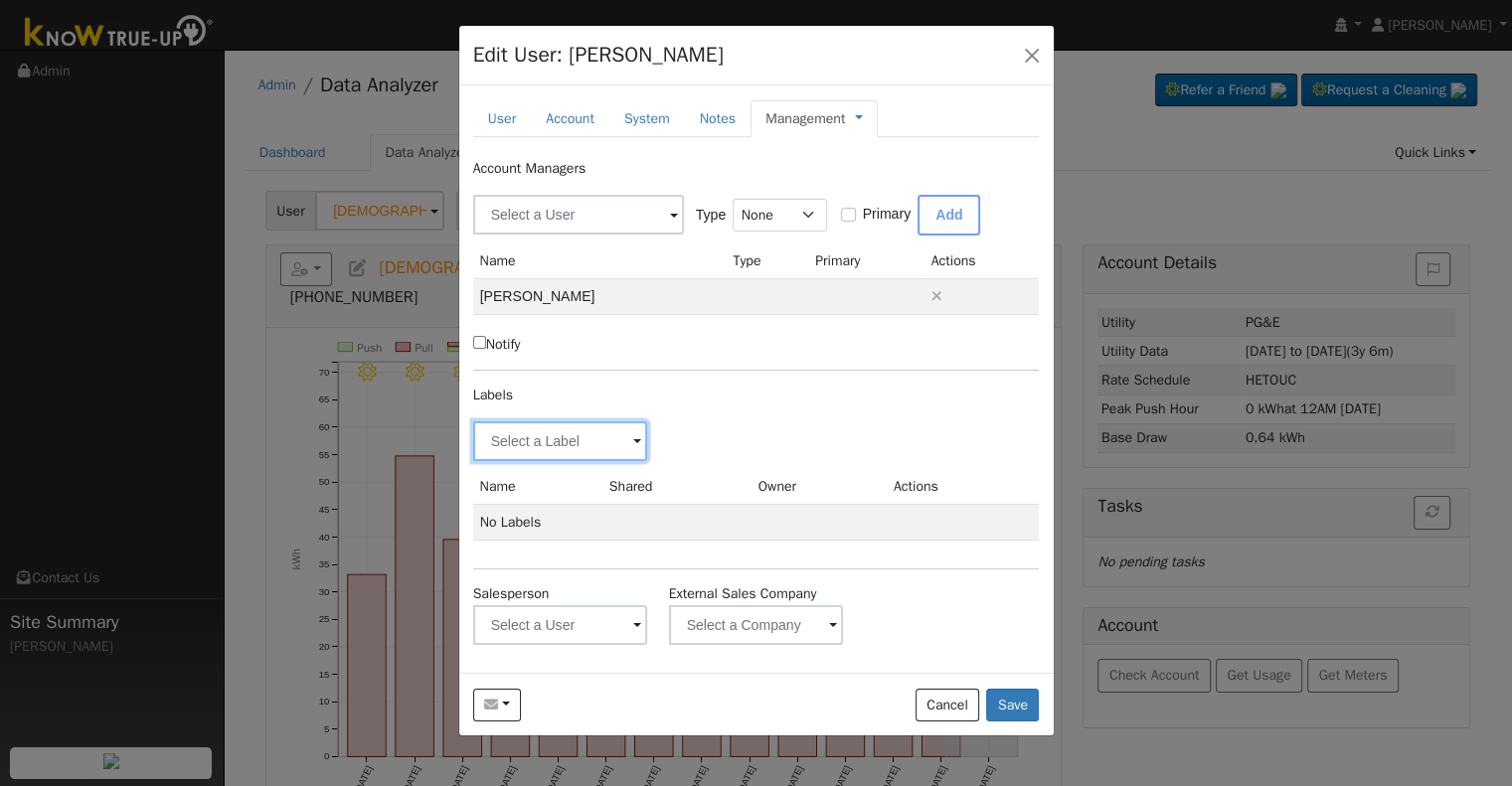 click at bounding box center [561, 441] 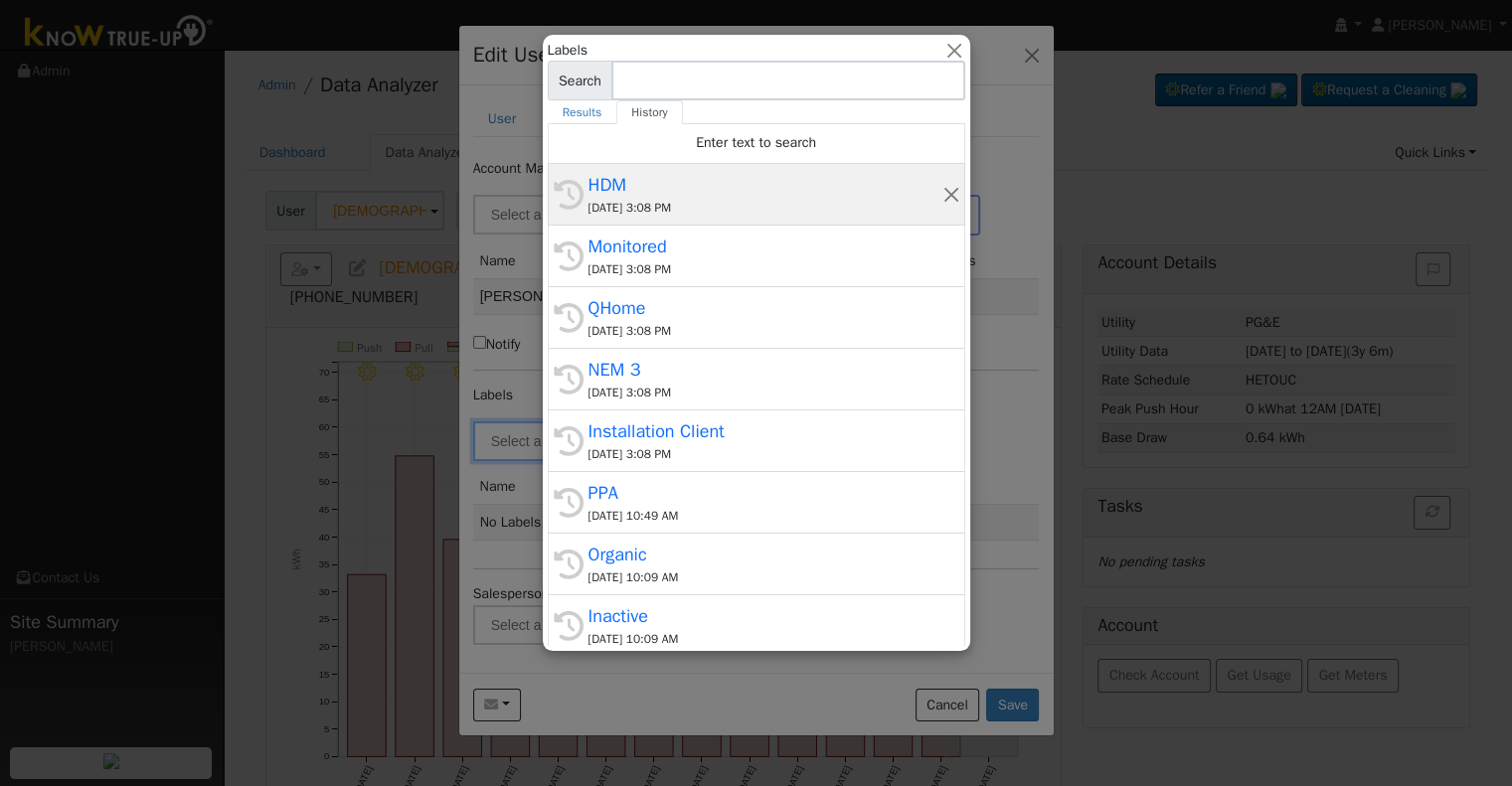 click on "[DATE] 3:08 PM" at bounding box center (765, 208) 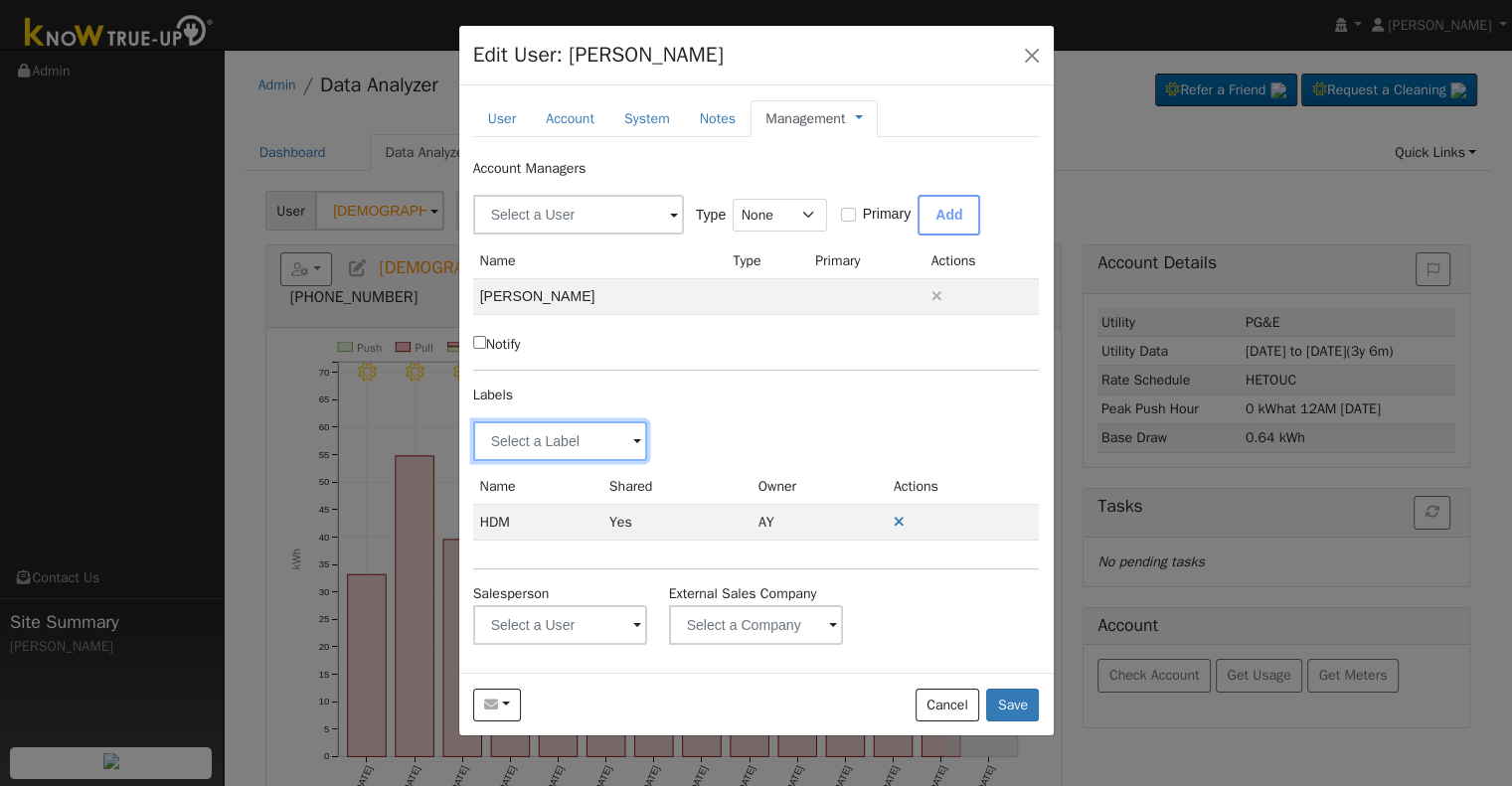 click at bounding box center [561, 441] 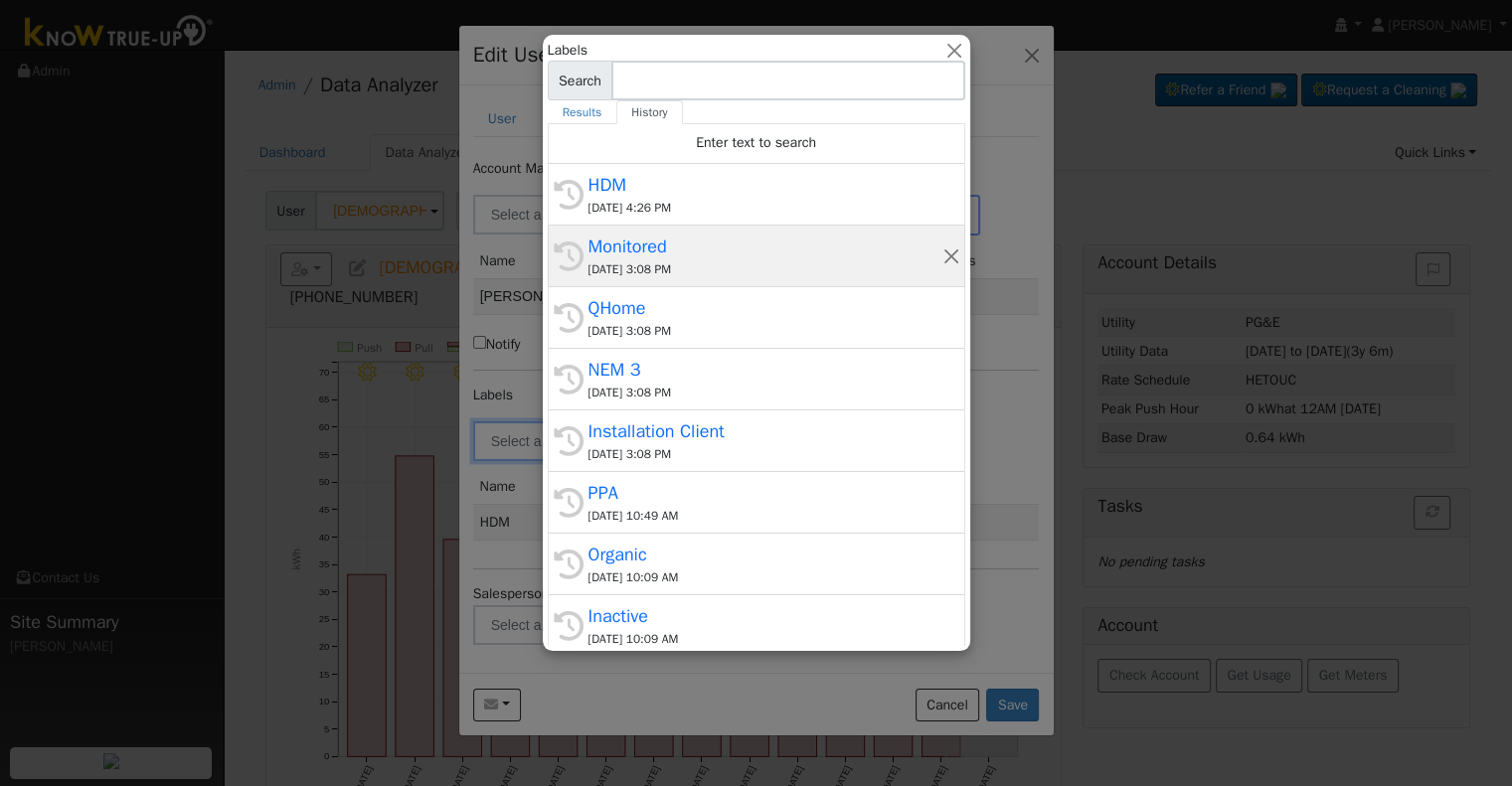 click on "[DATE] 3:08 PM" at bounding box center [765, 269] 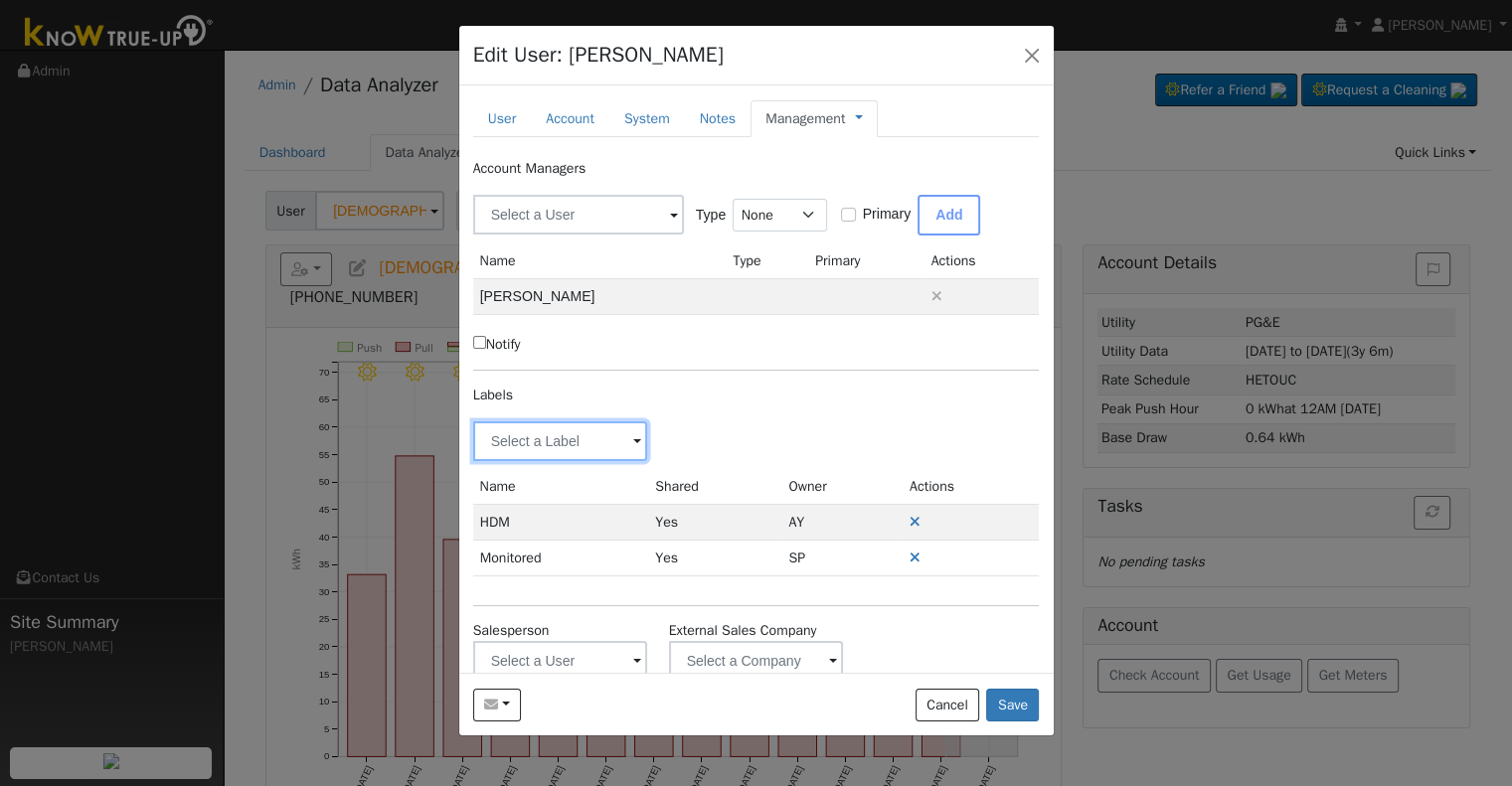 click at bounding box center [561, 441] 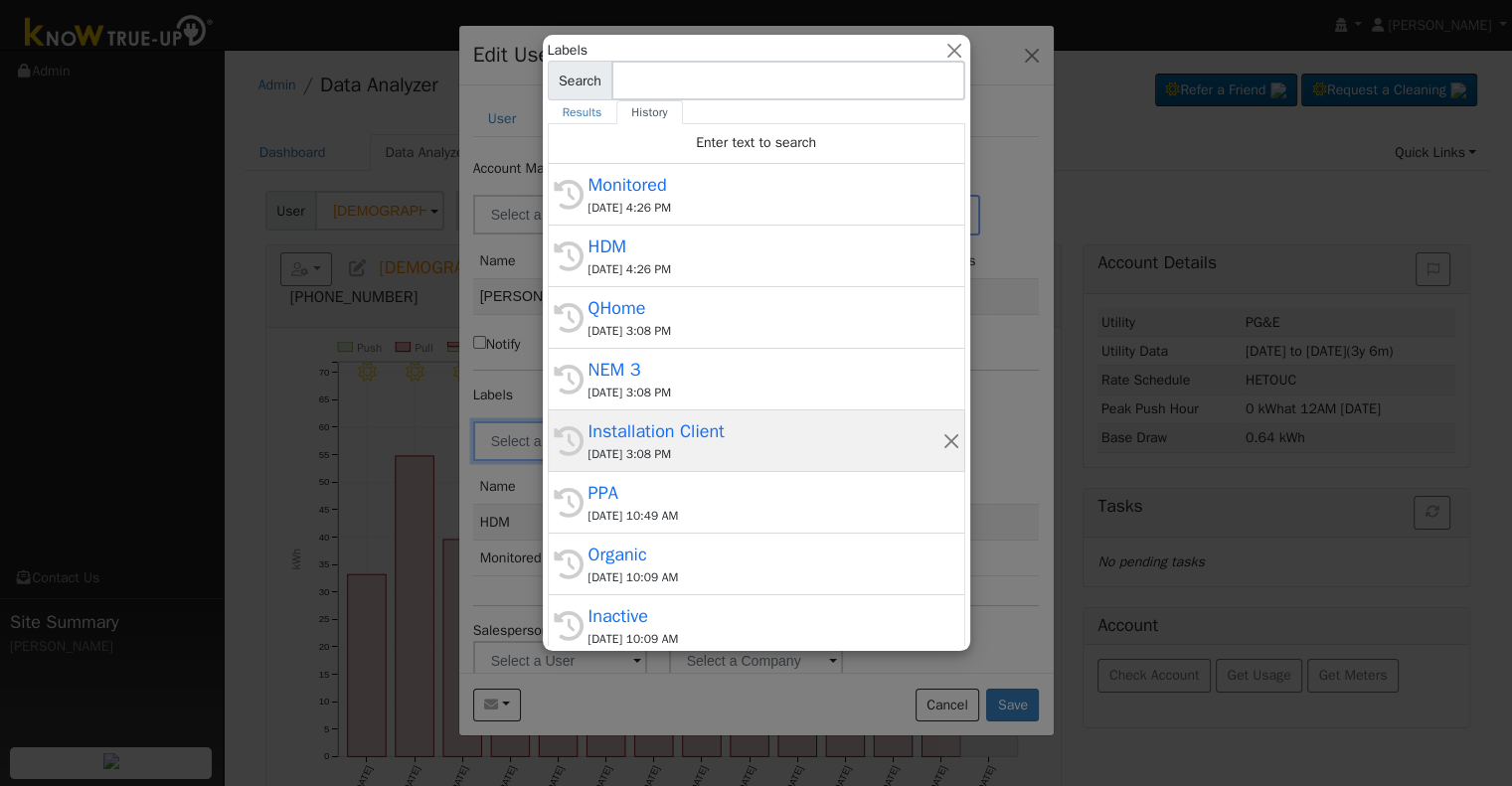 click on "Installation Client" at bounding box center [765, 431] 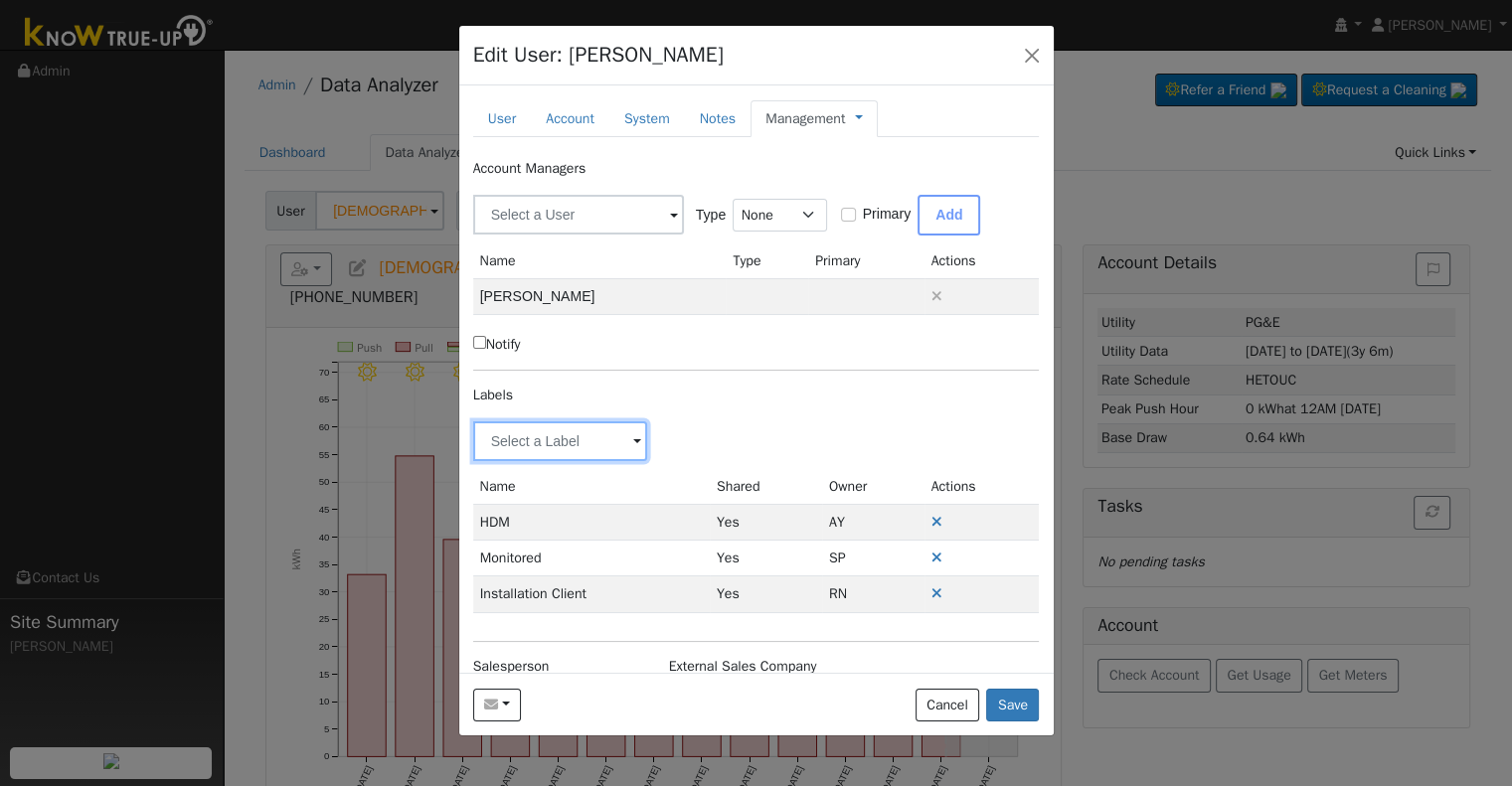 click at bounding box center [561, 441] 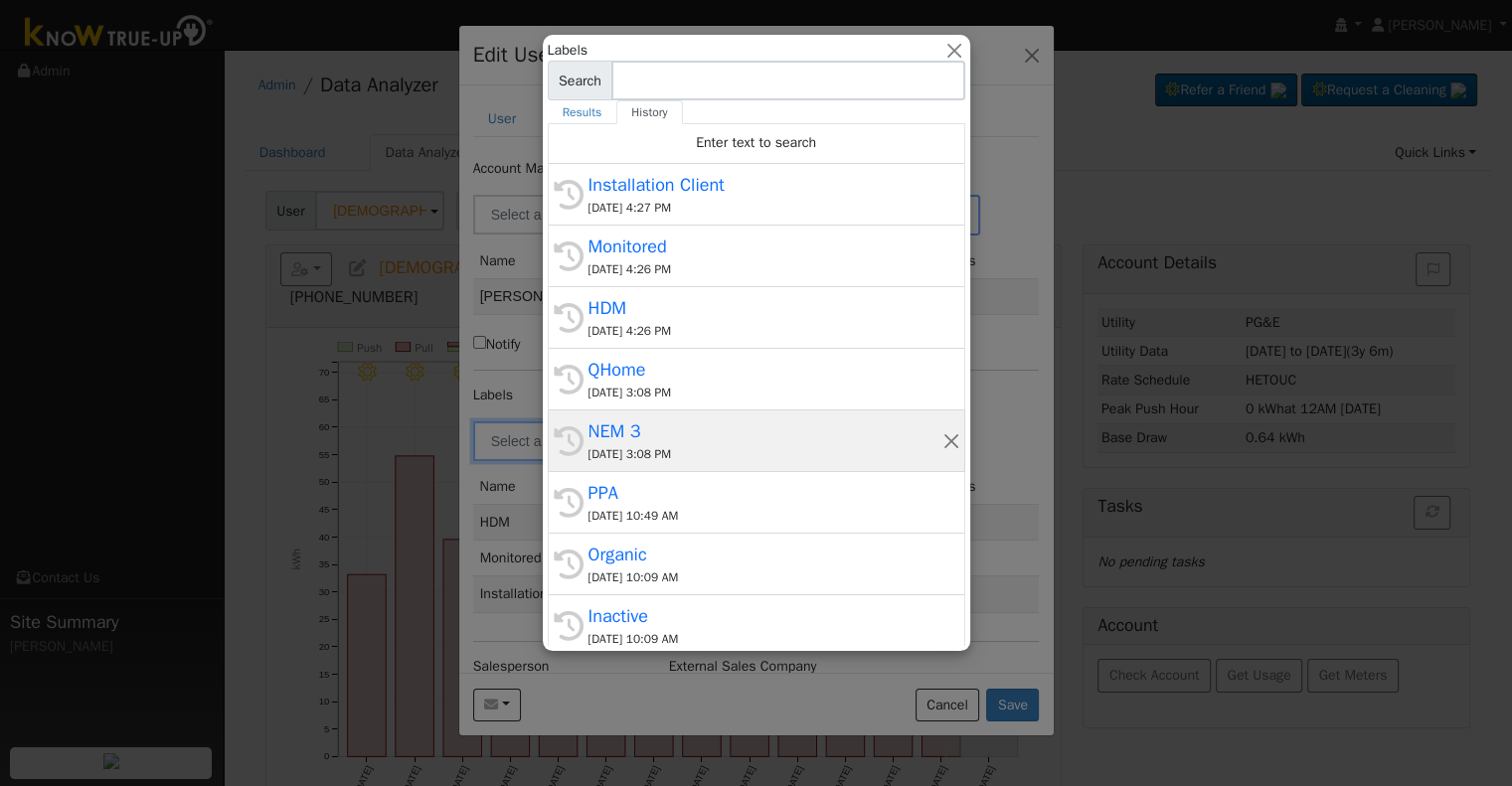click on "NEM 3" at bounding box center (765, 431) 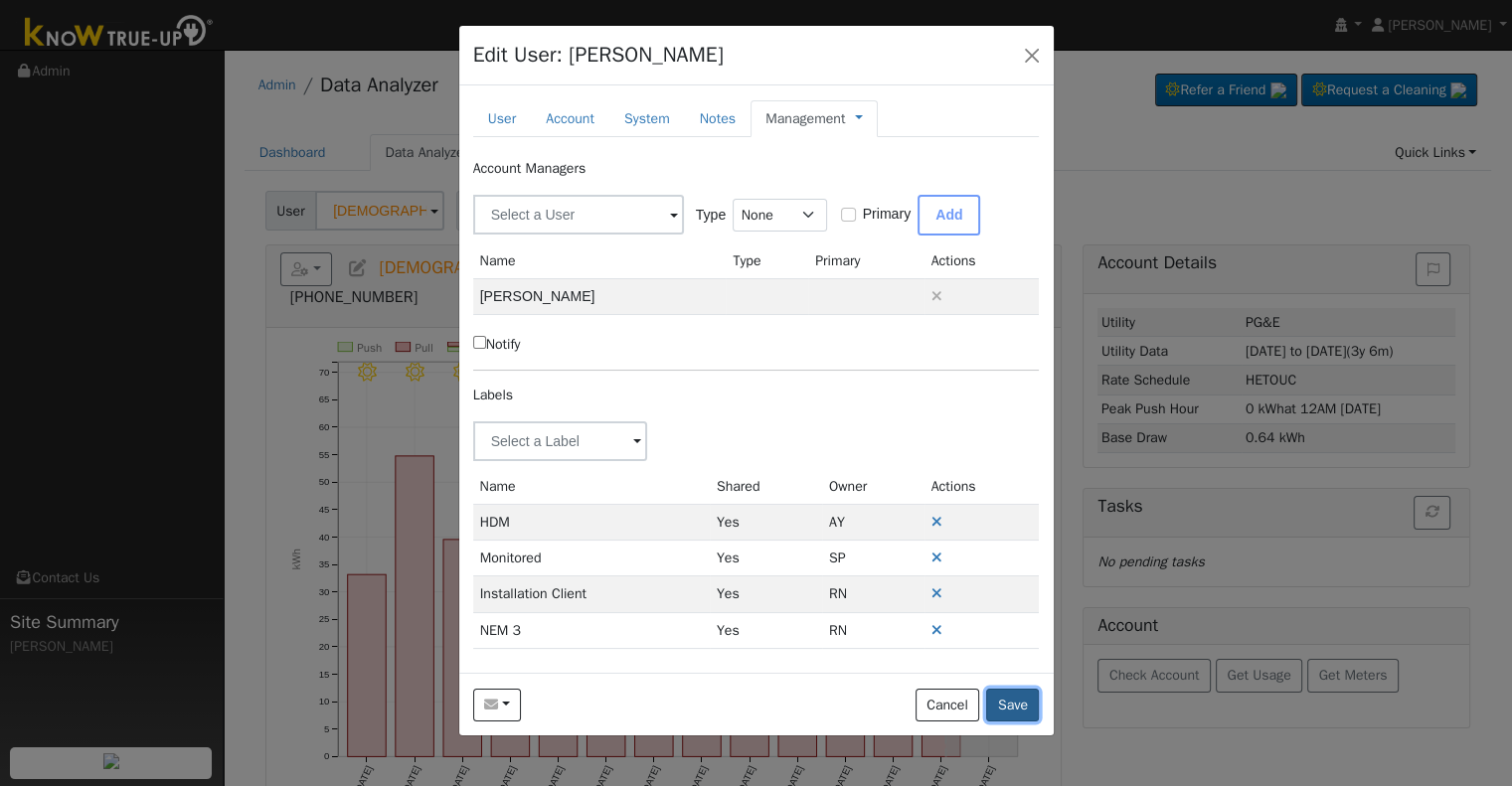 click on "Save" at bounding box center [1012, 706] 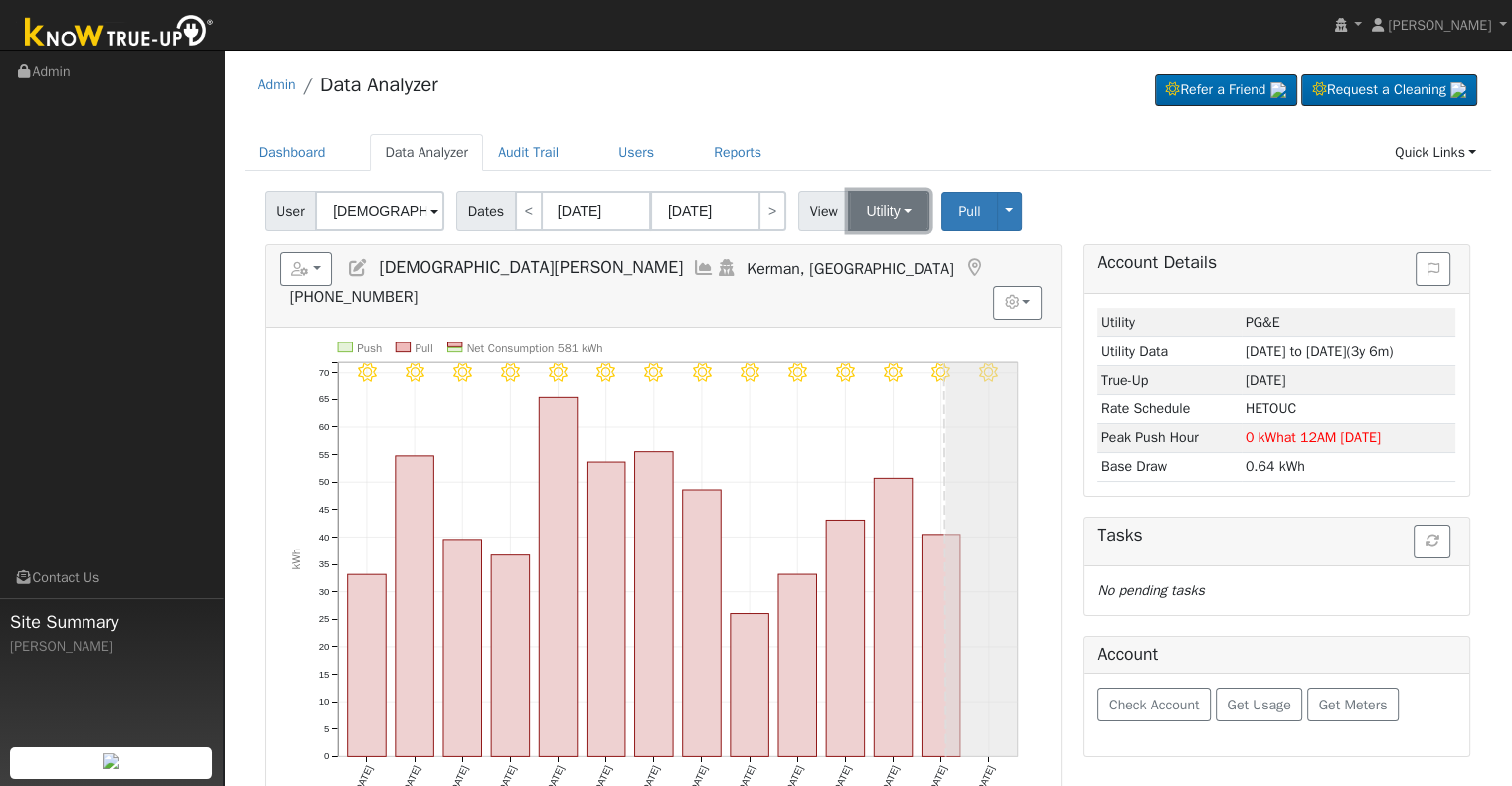 click on "Utility" at bounding box center (889, 211) 